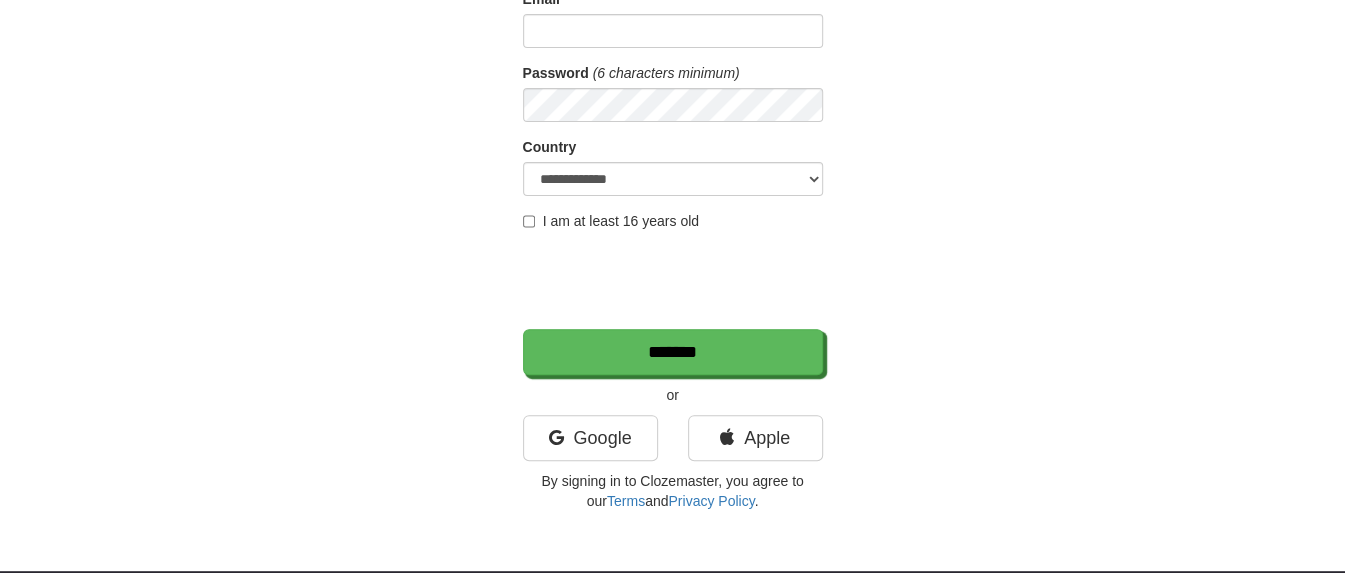 scroll, scrollTop: 500, scrollLeft: 0, axis: vertical 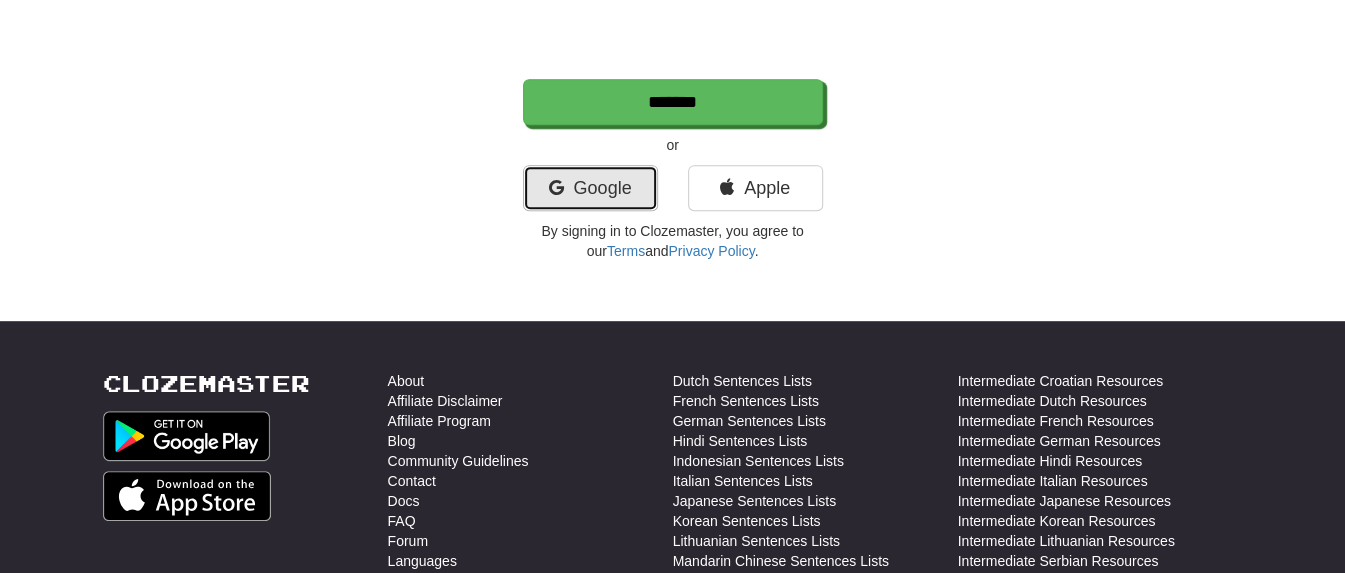 click on "Google" at bounding box center [590, 188] 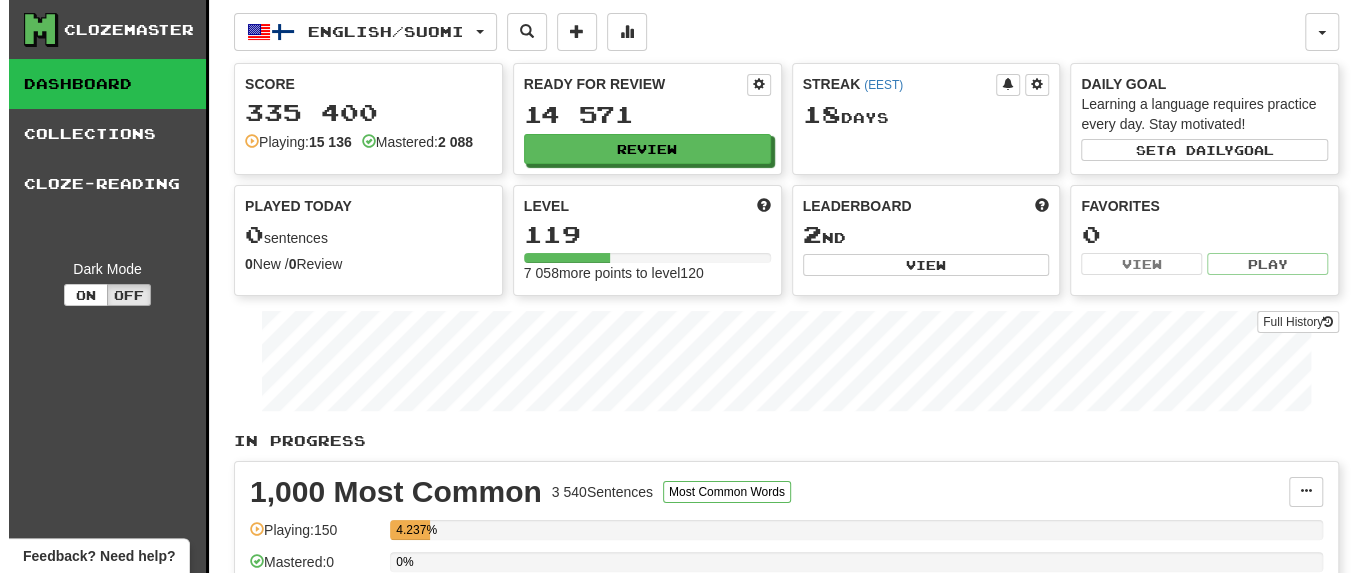 scroll, scrollTop: 1000, scrollLeft: 0, axis: vertical 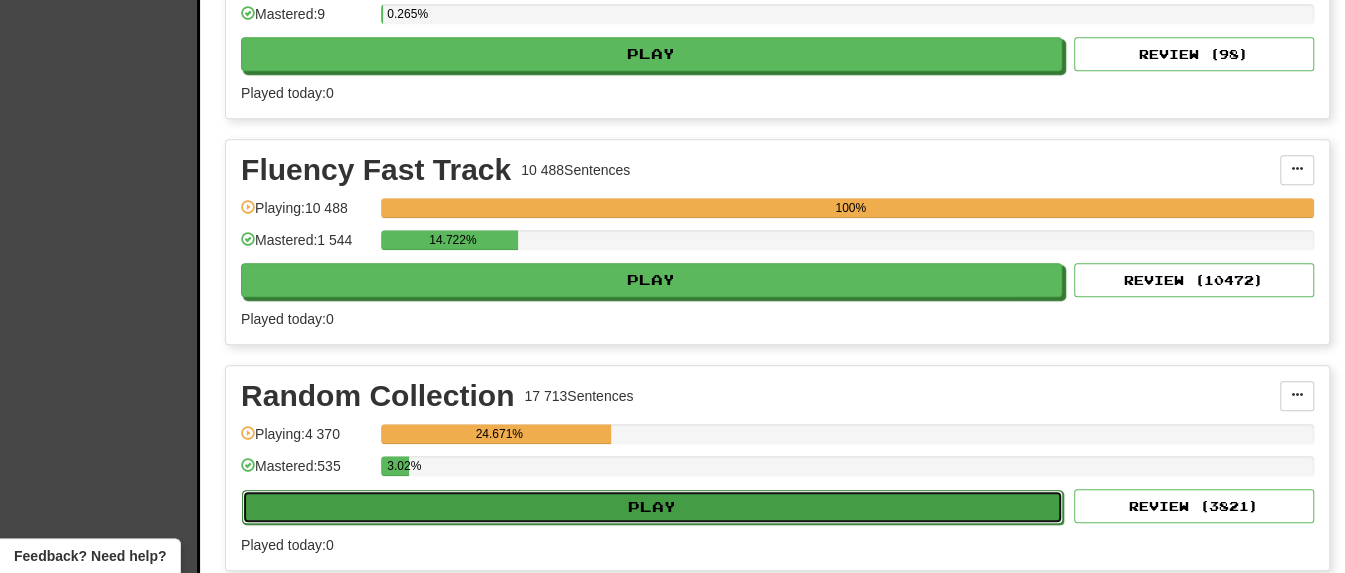 click on "Play" at bounding box center (652, 507) 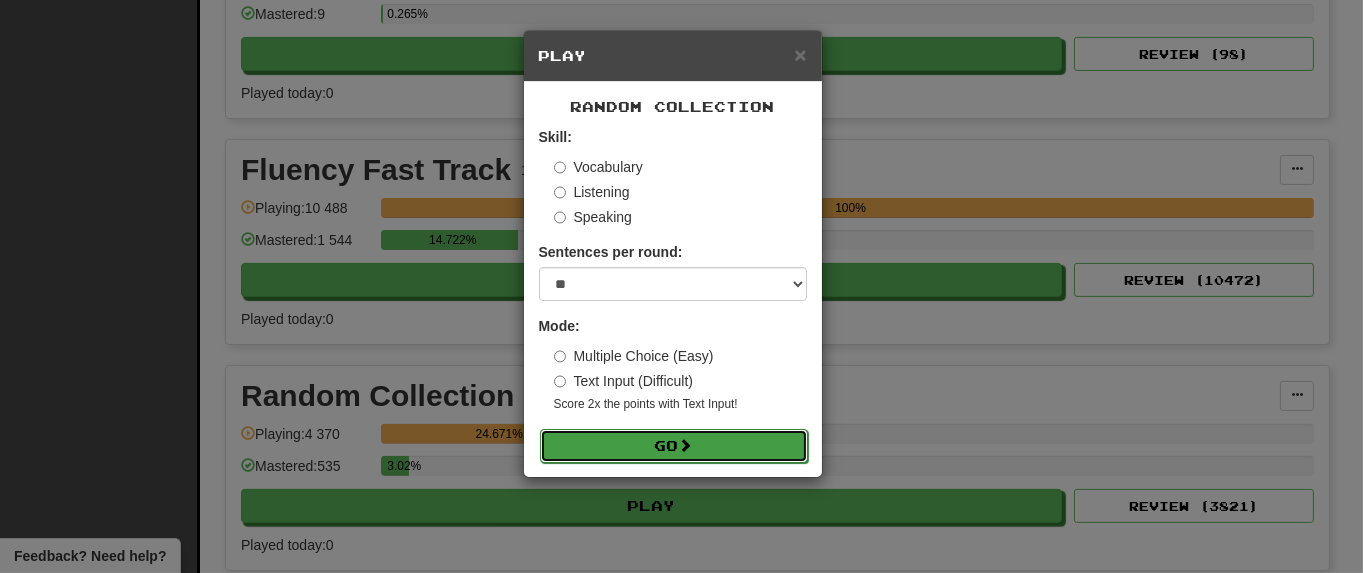 click on "Go" at bounding box center [674, 446] 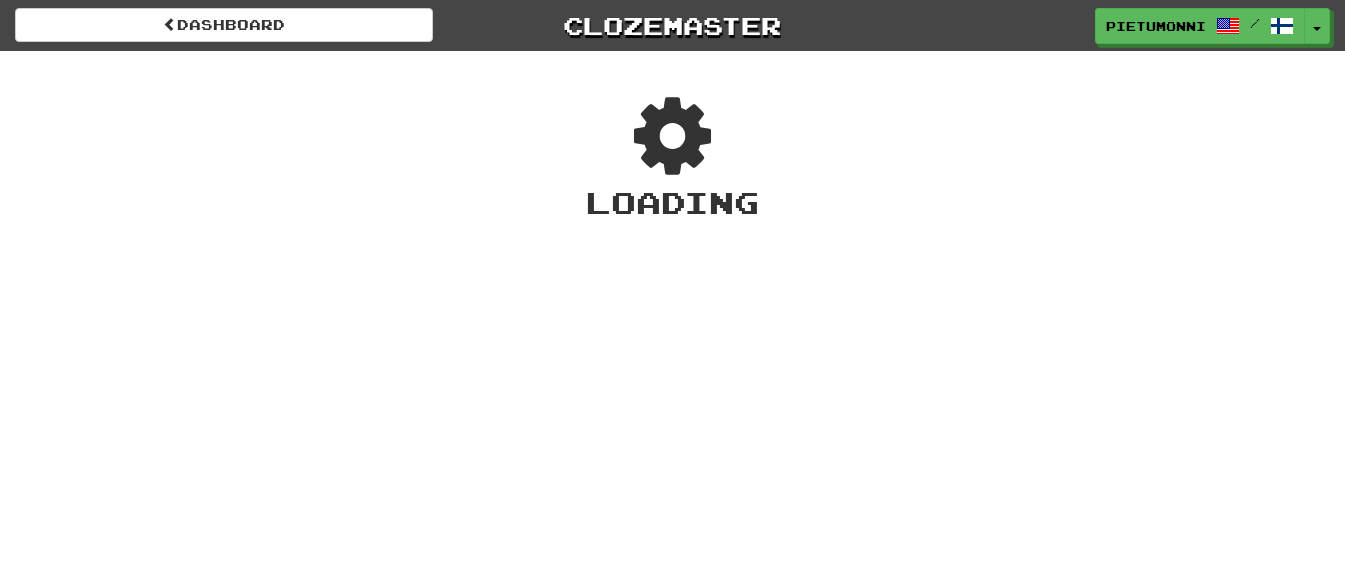 scroll, scrollTop: 0, scrollLeft: 0, axis: both 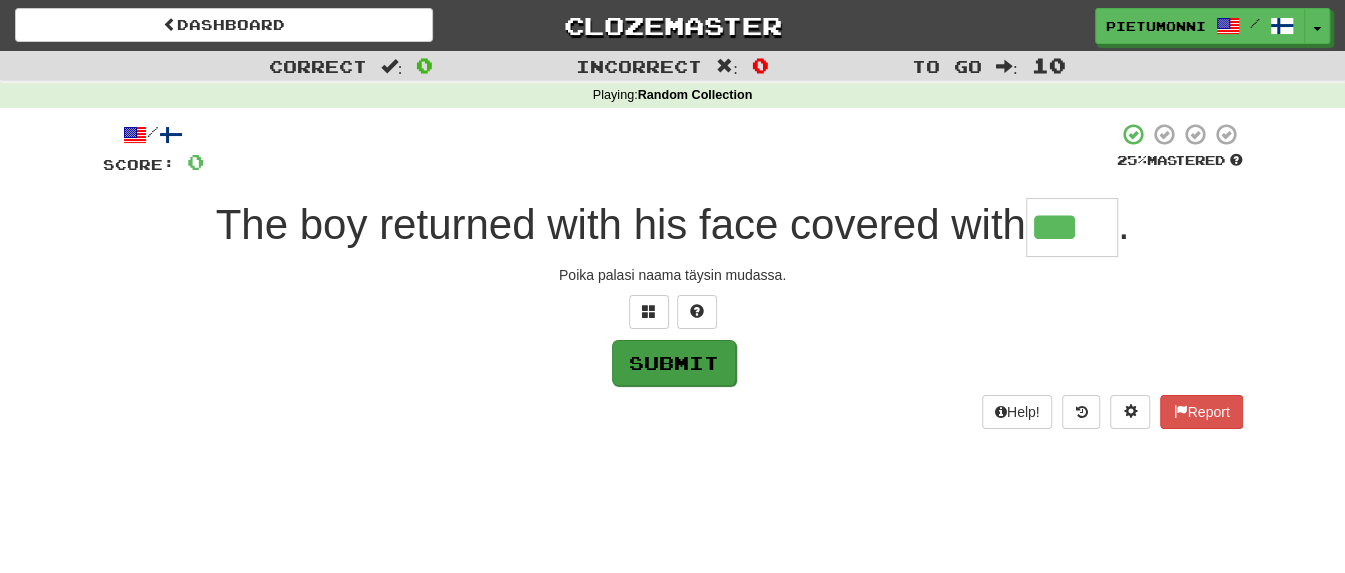 type on "***" 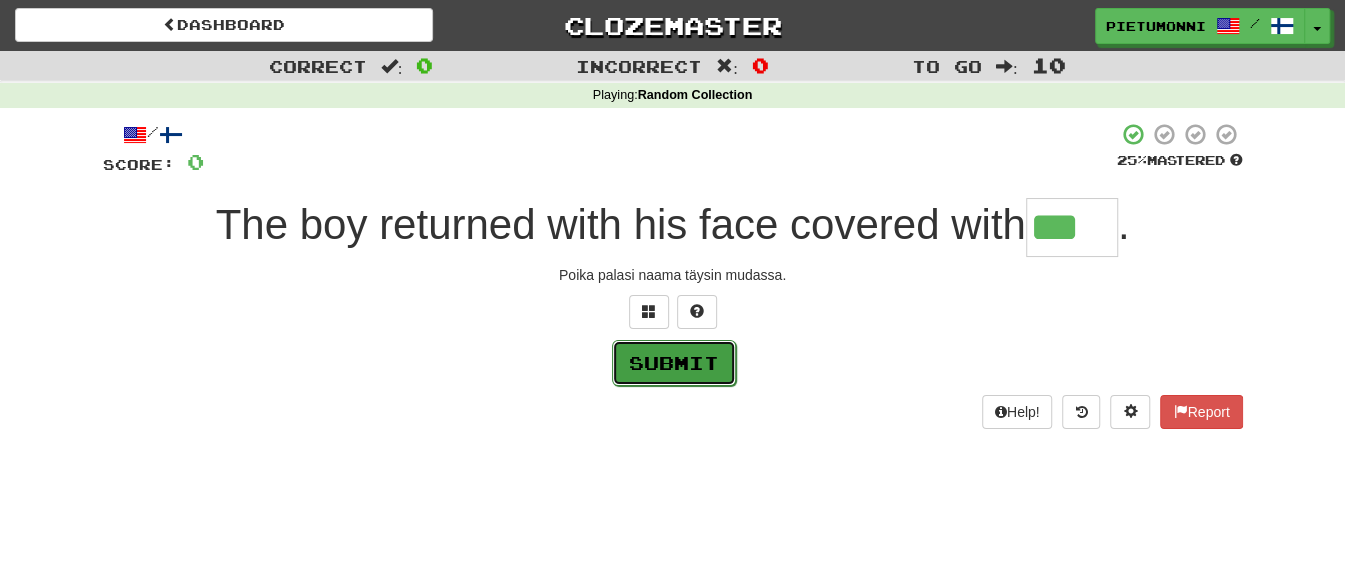 click on "Submit" at bounding box center [674, 363] 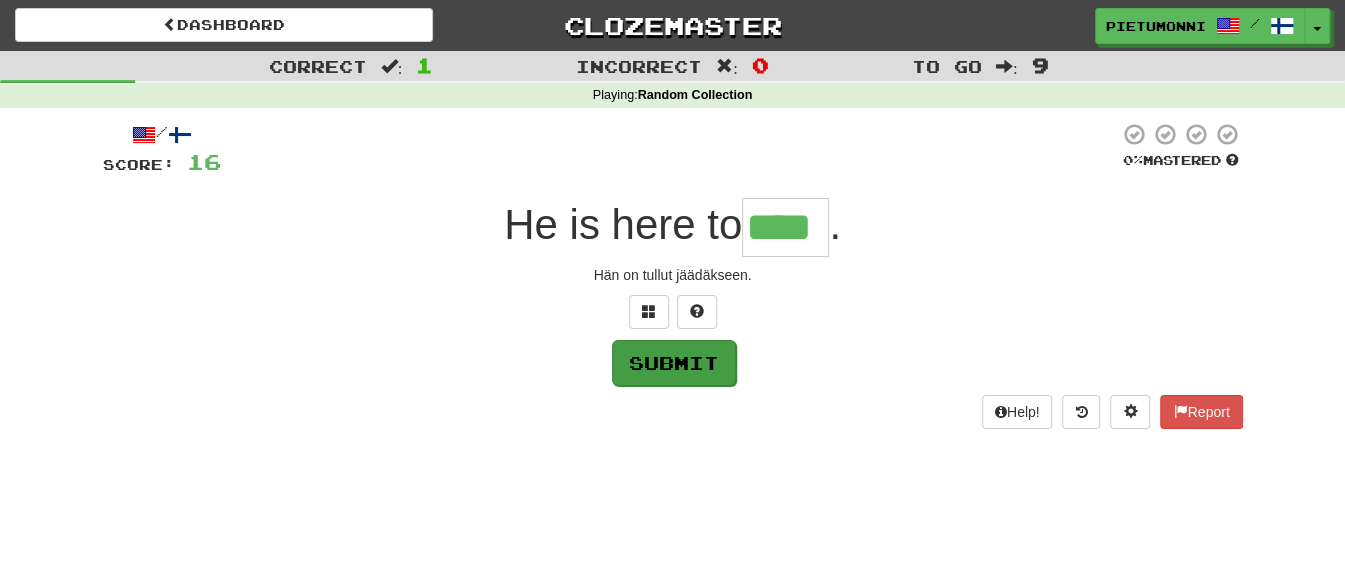 type on "****" 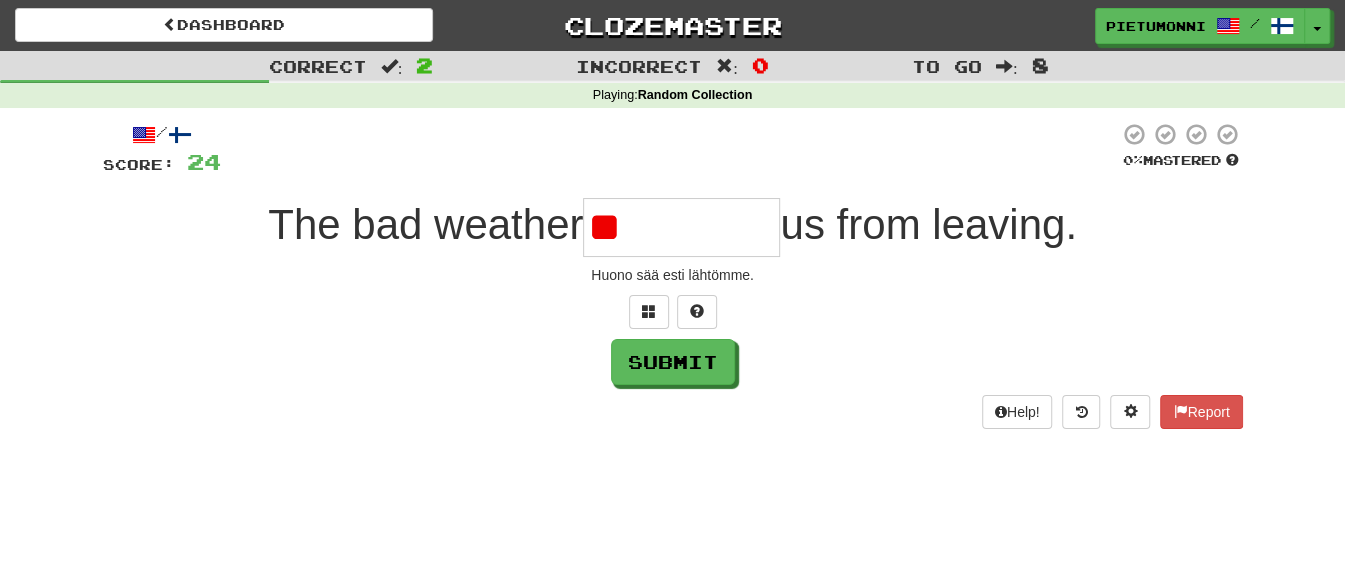 type on "*" 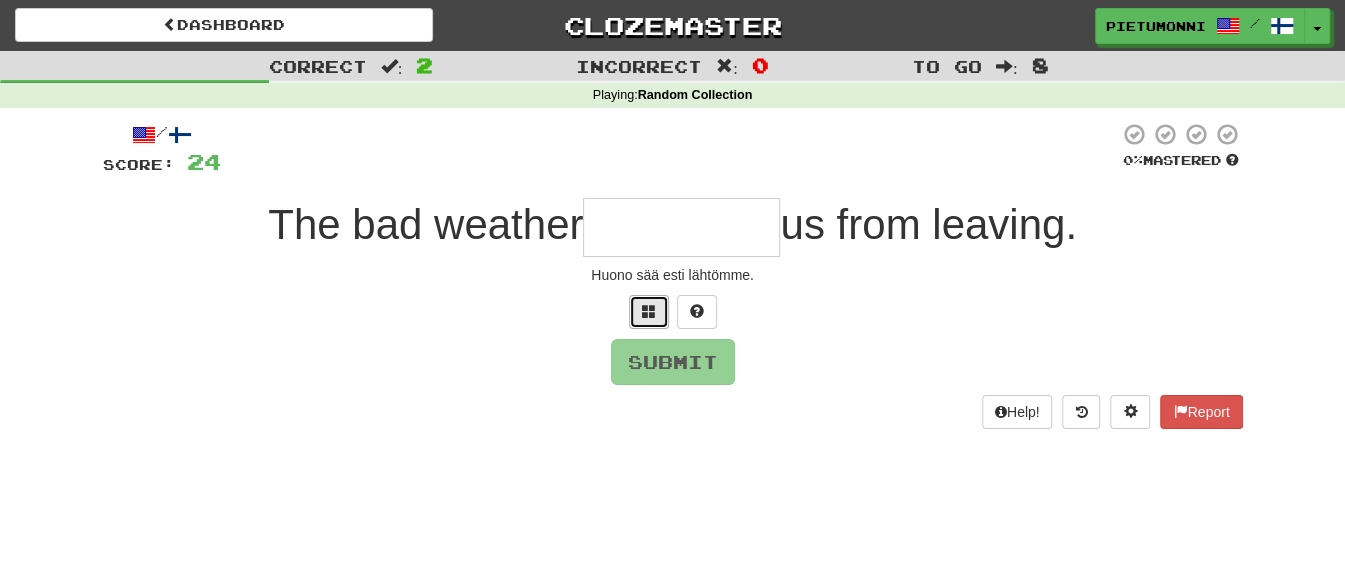 click at bounding box center [649, 312] 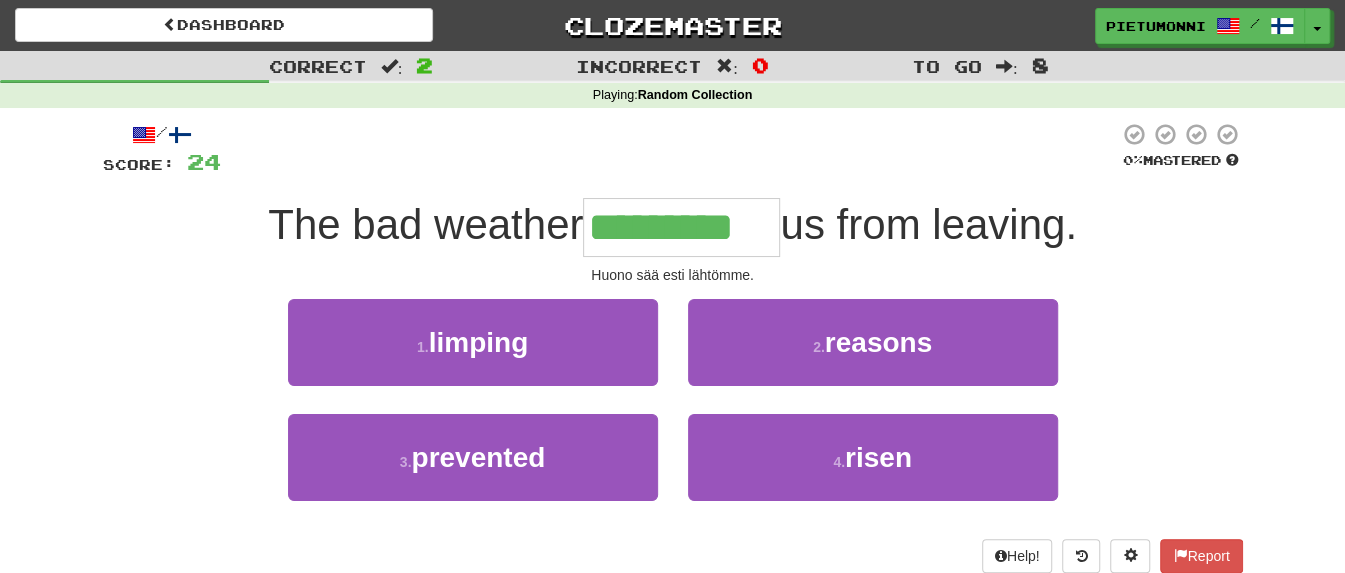 type on "*********" 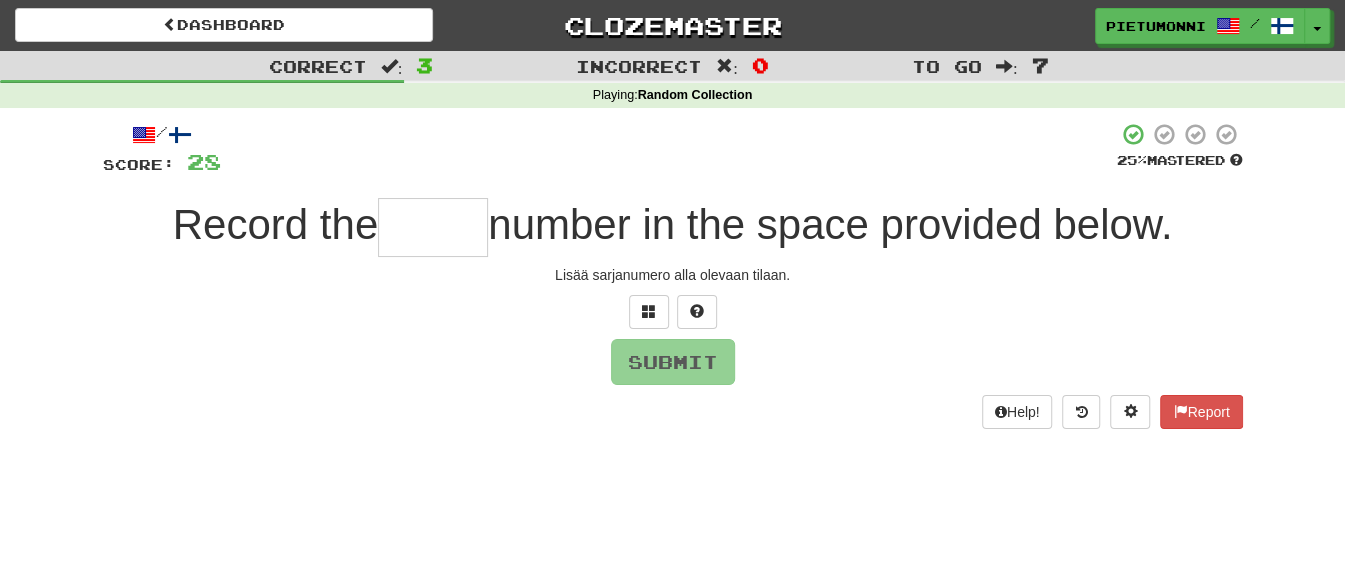 type on "*" 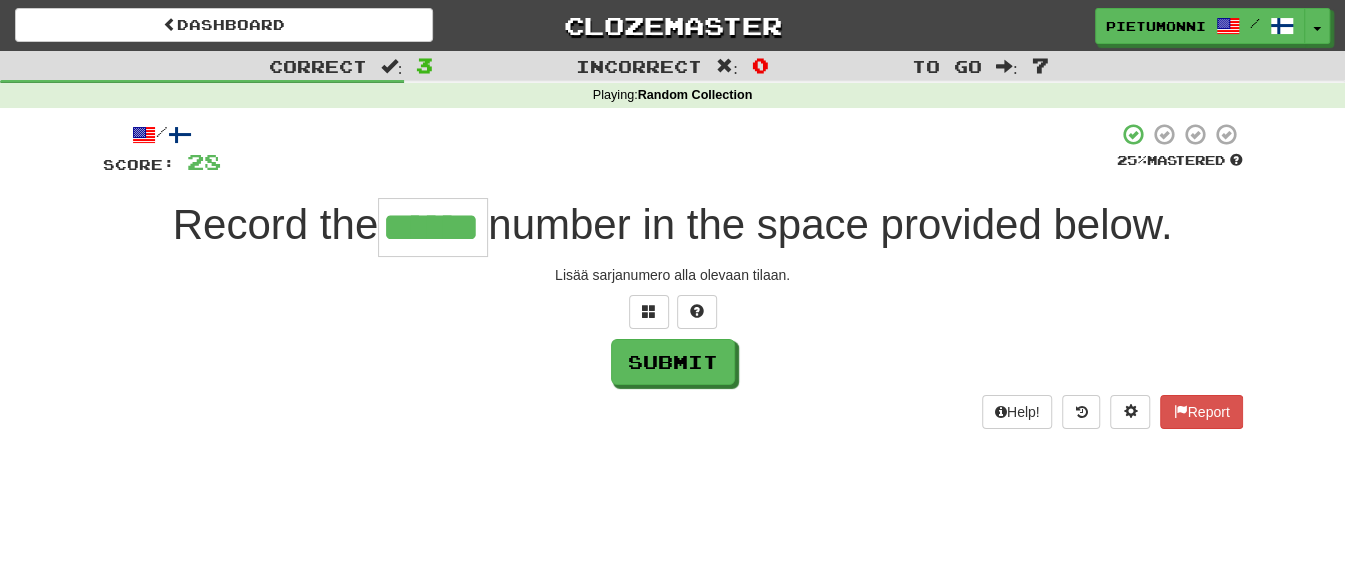 type on "******" 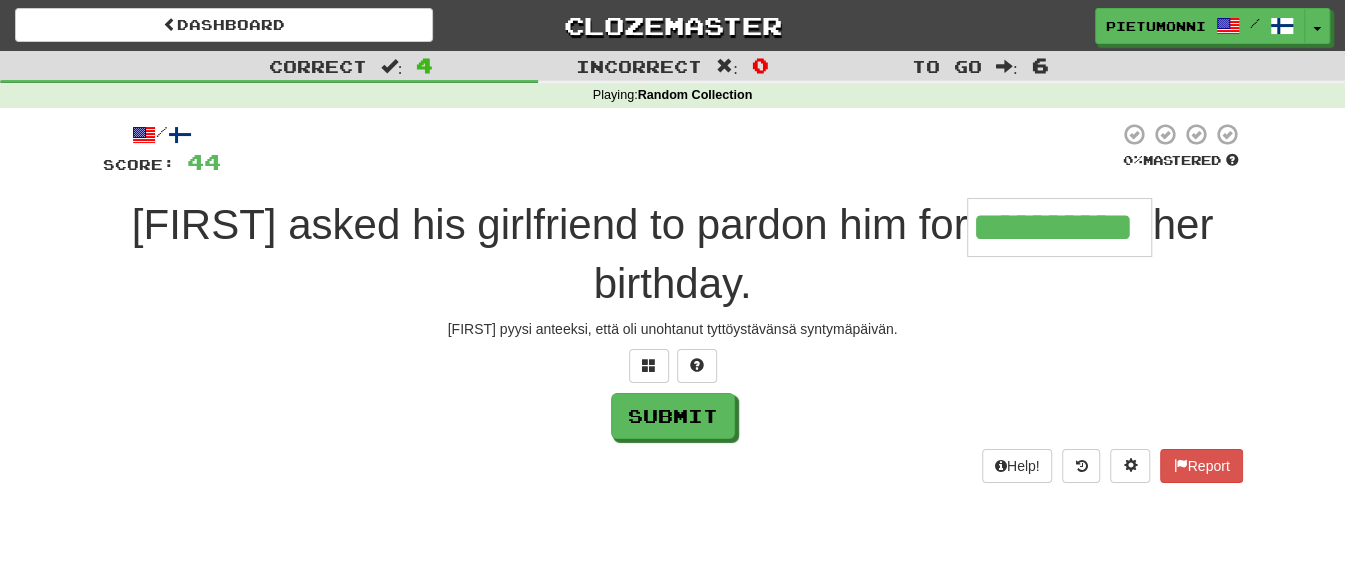type on "**********" 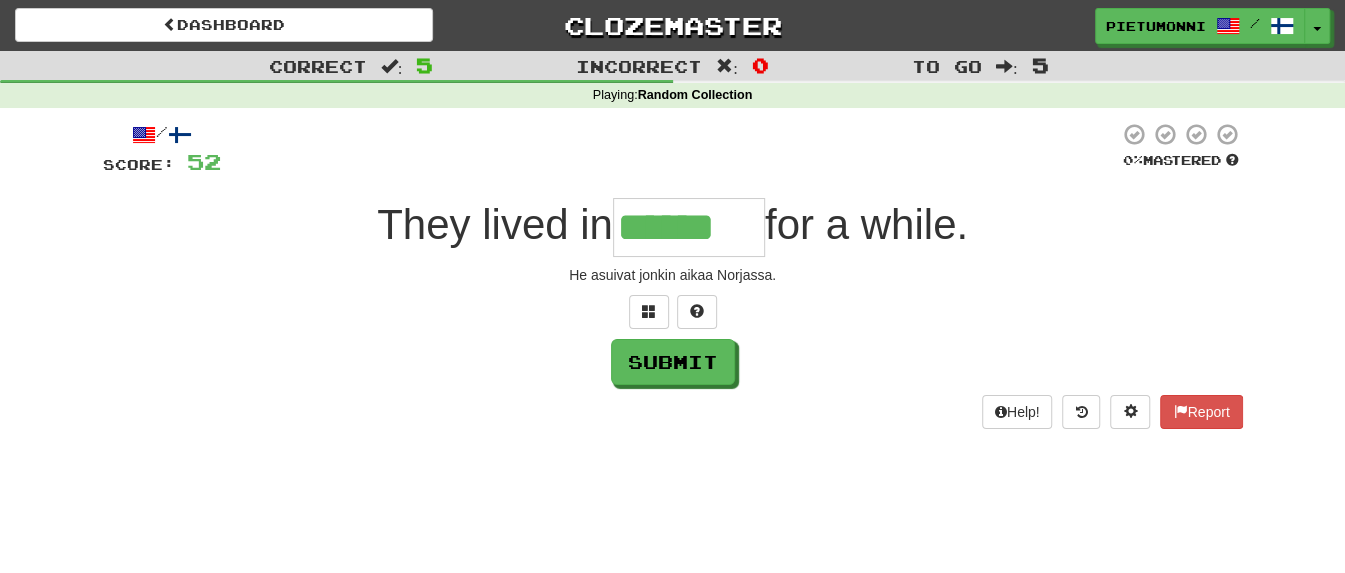 type on "******" 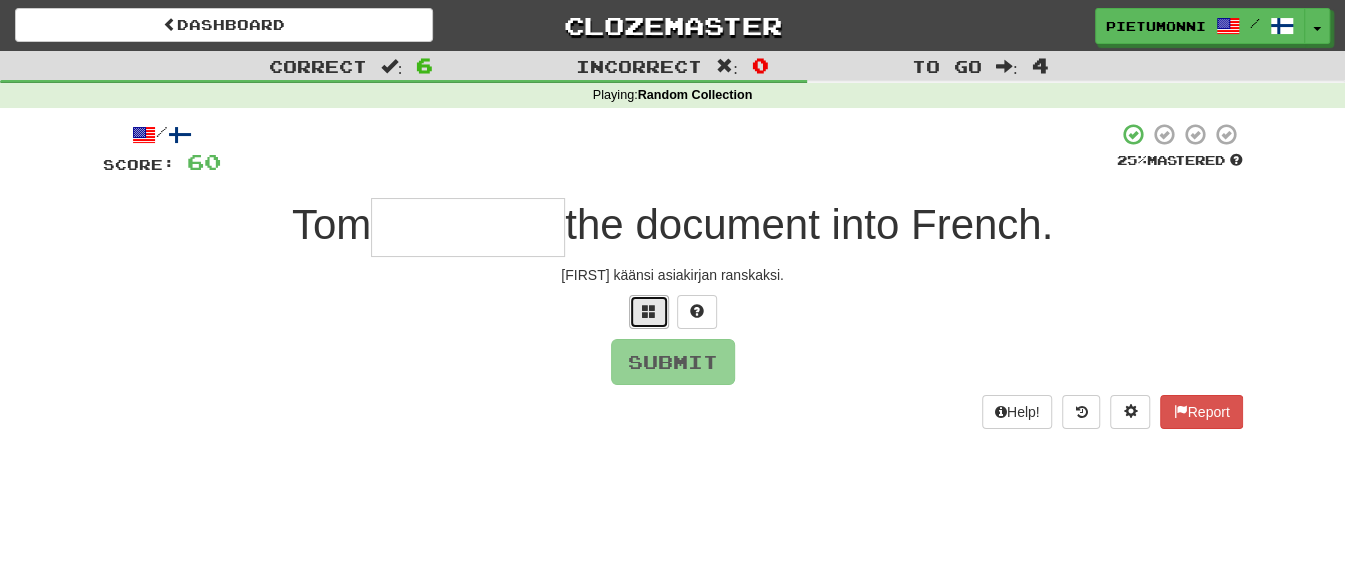 click at bounding box center [649, 312] 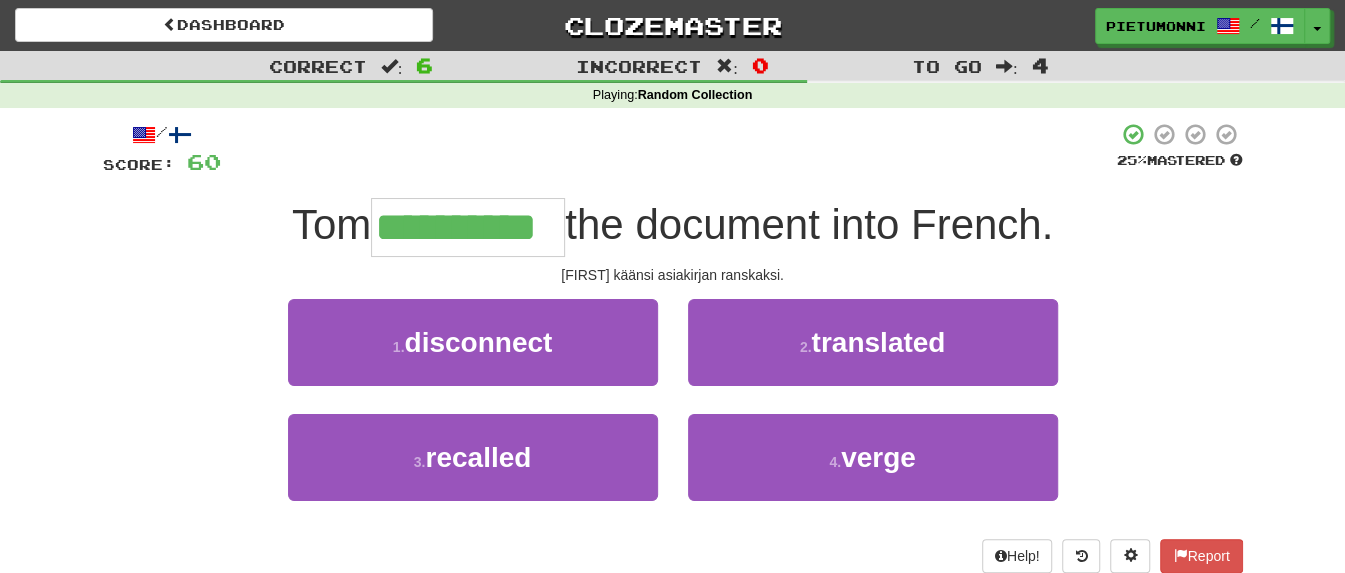 type on "**********" 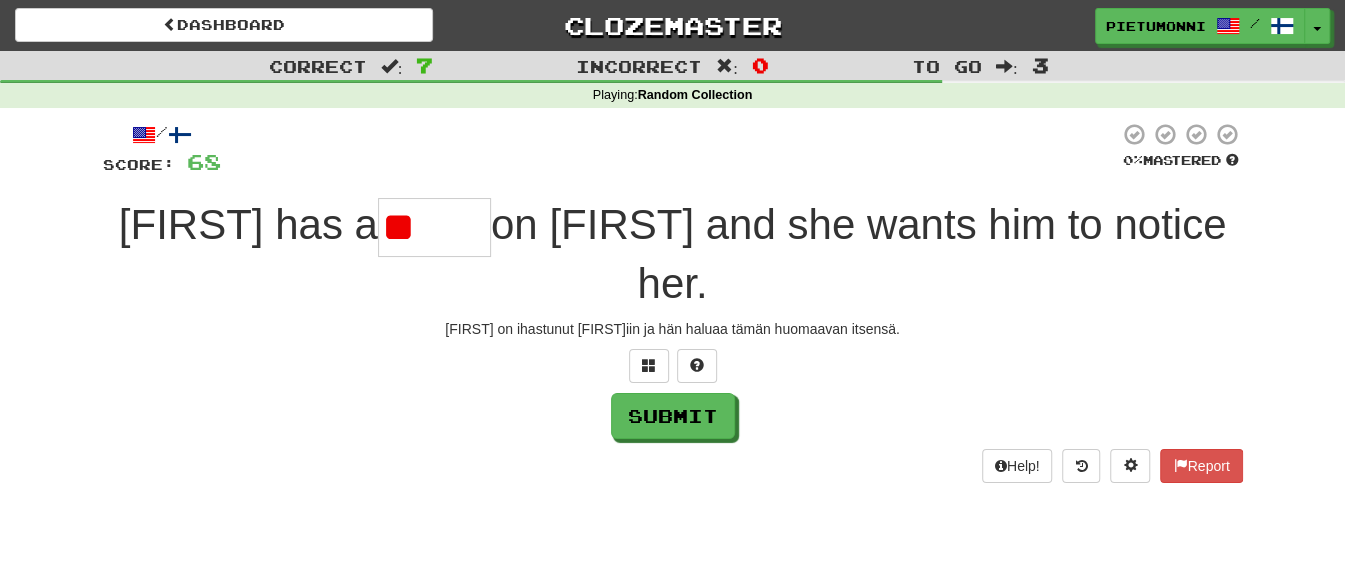 type on "*" 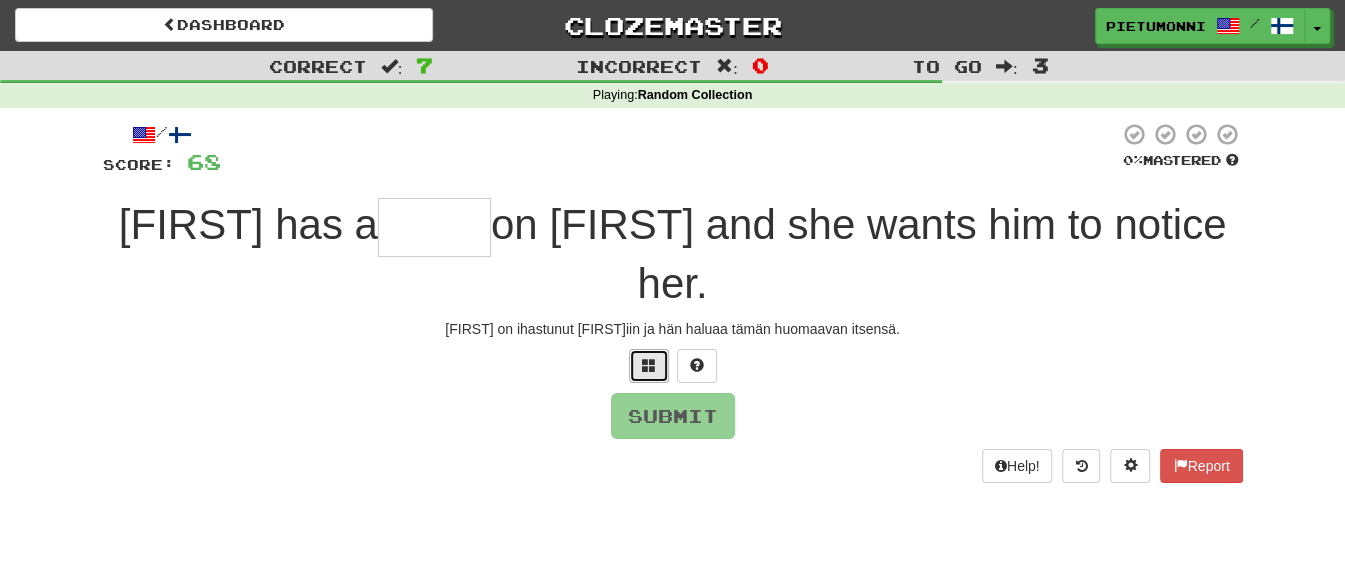 click at bounding box center (649, 366) 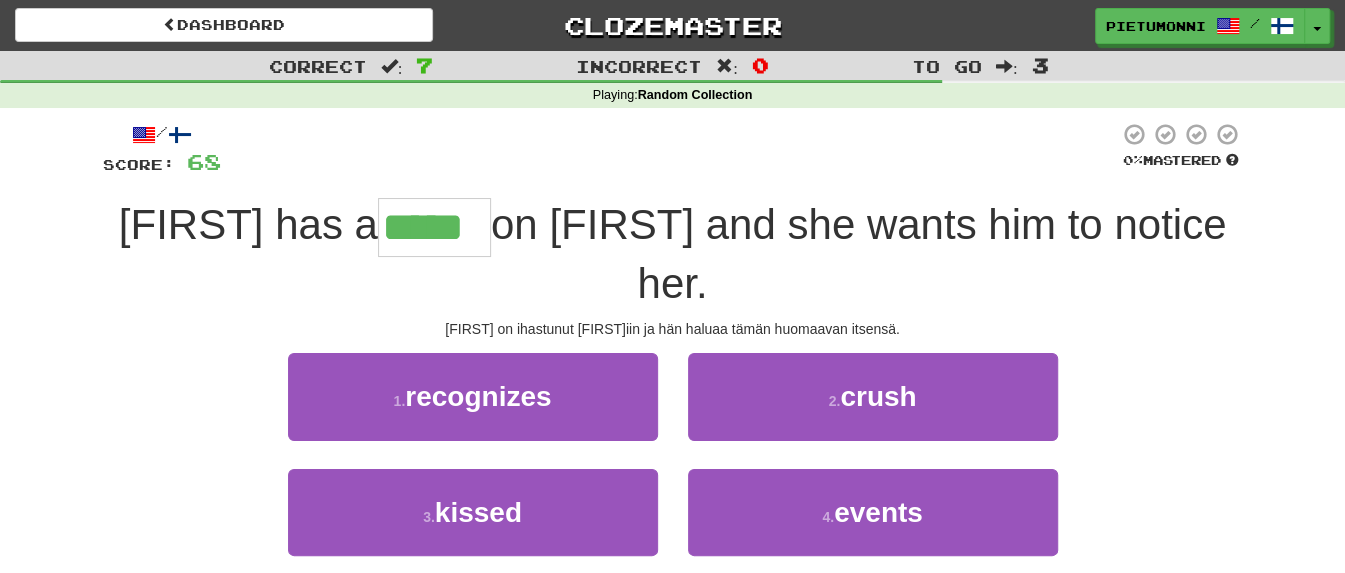 type on "*****" 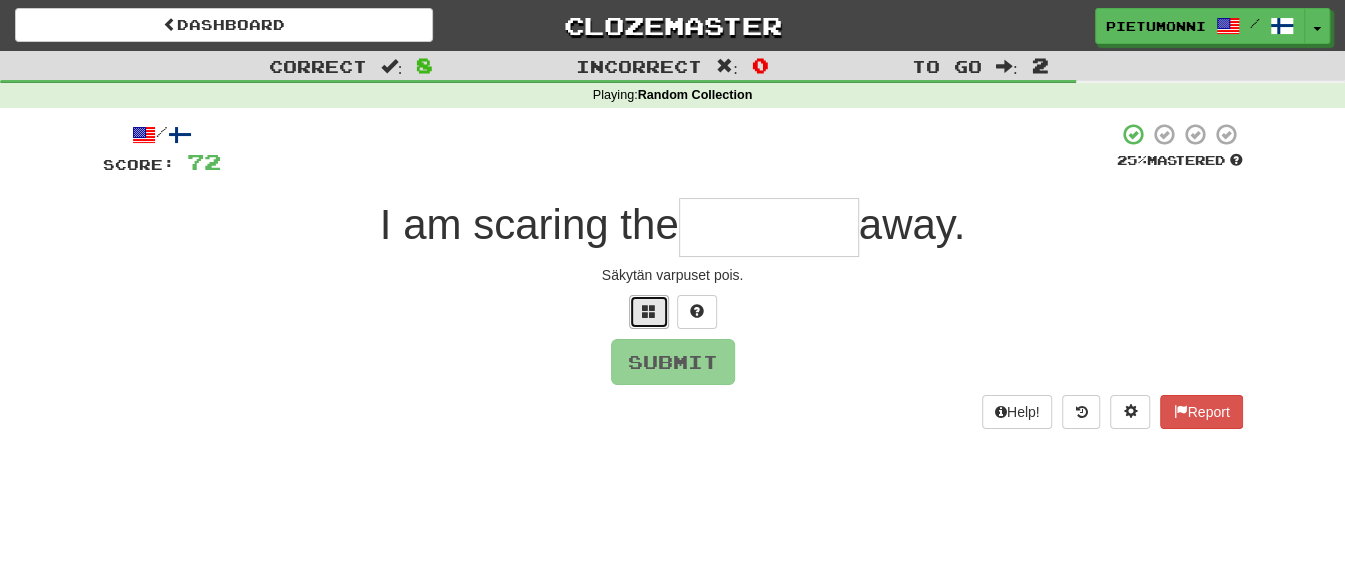 click at bounding box center [649, 312] 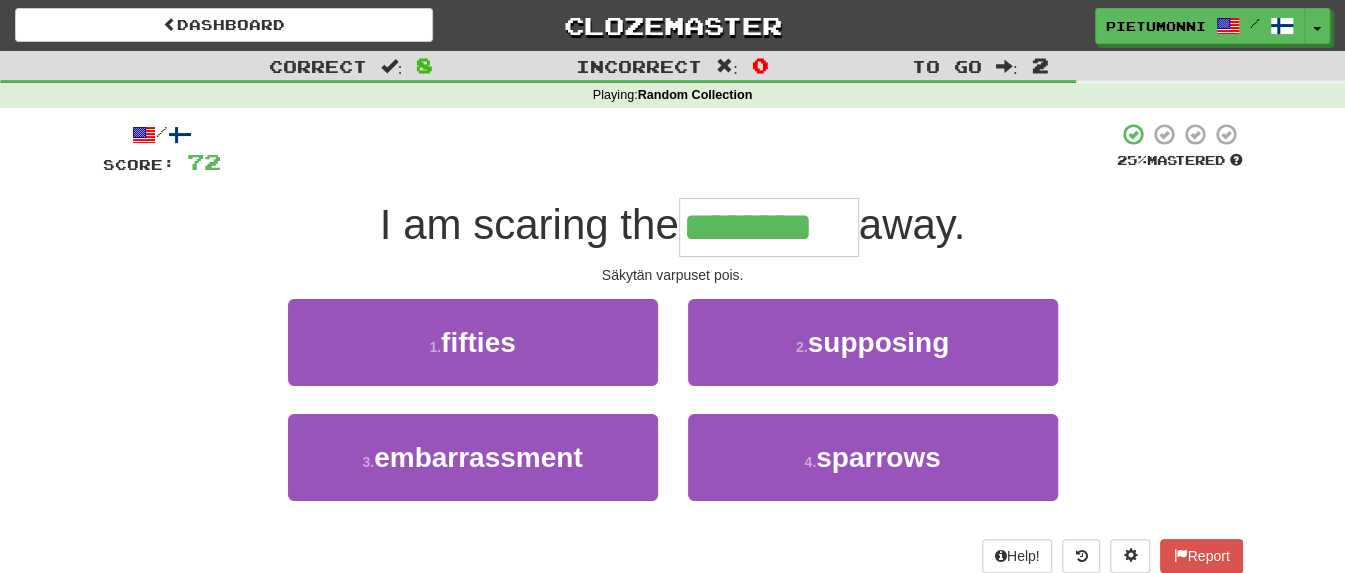 type on "********" 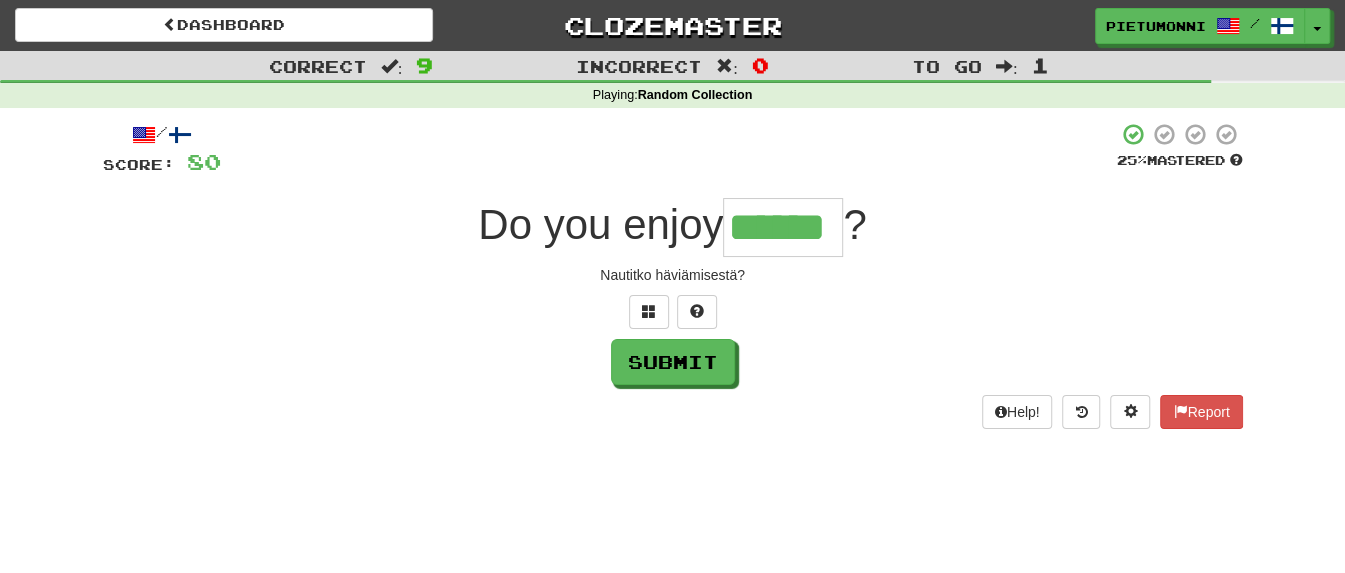 type on "******" 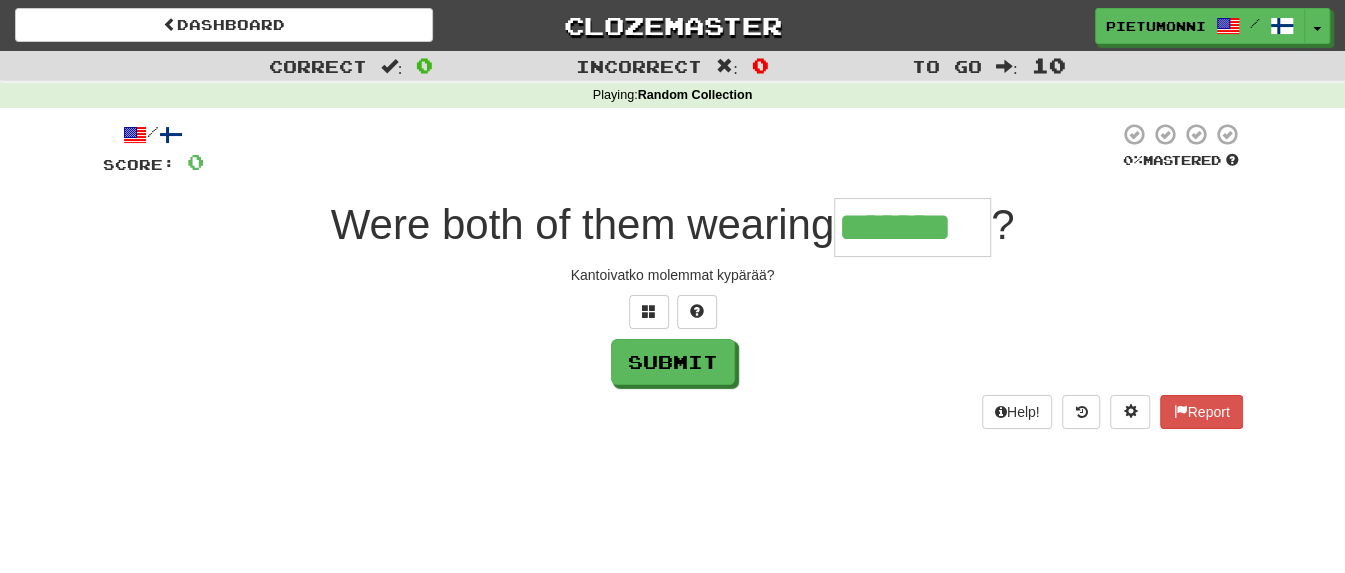 type on "*******" 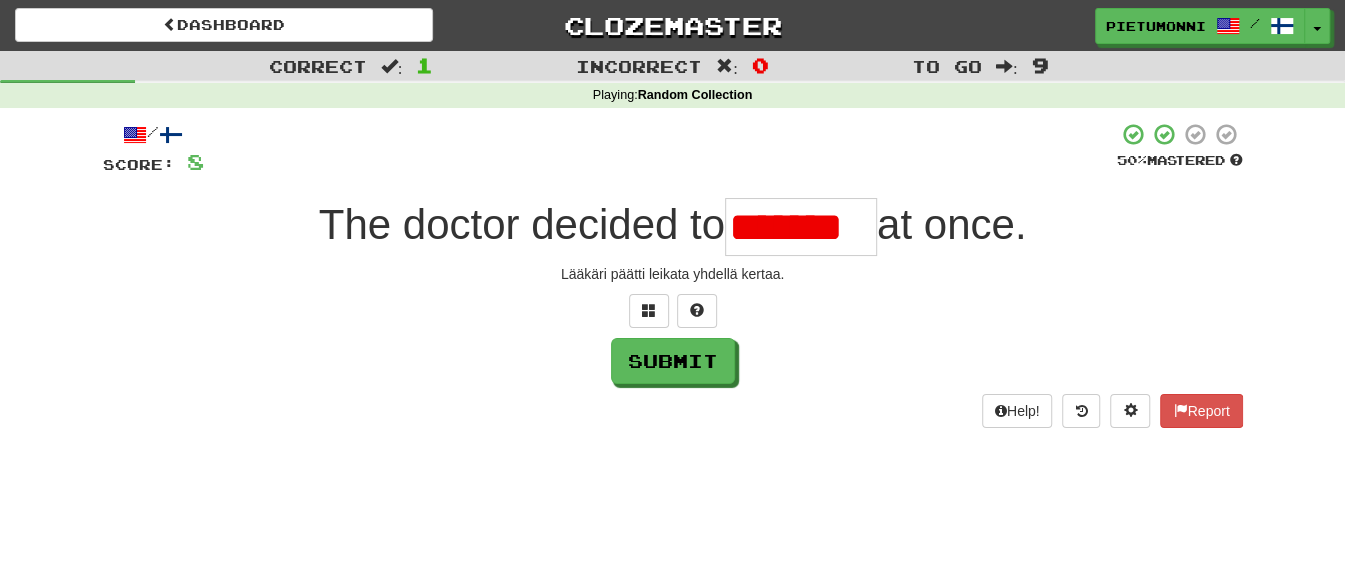 scroll, scrollTop: 0, scrollLeft: 0, axis: both 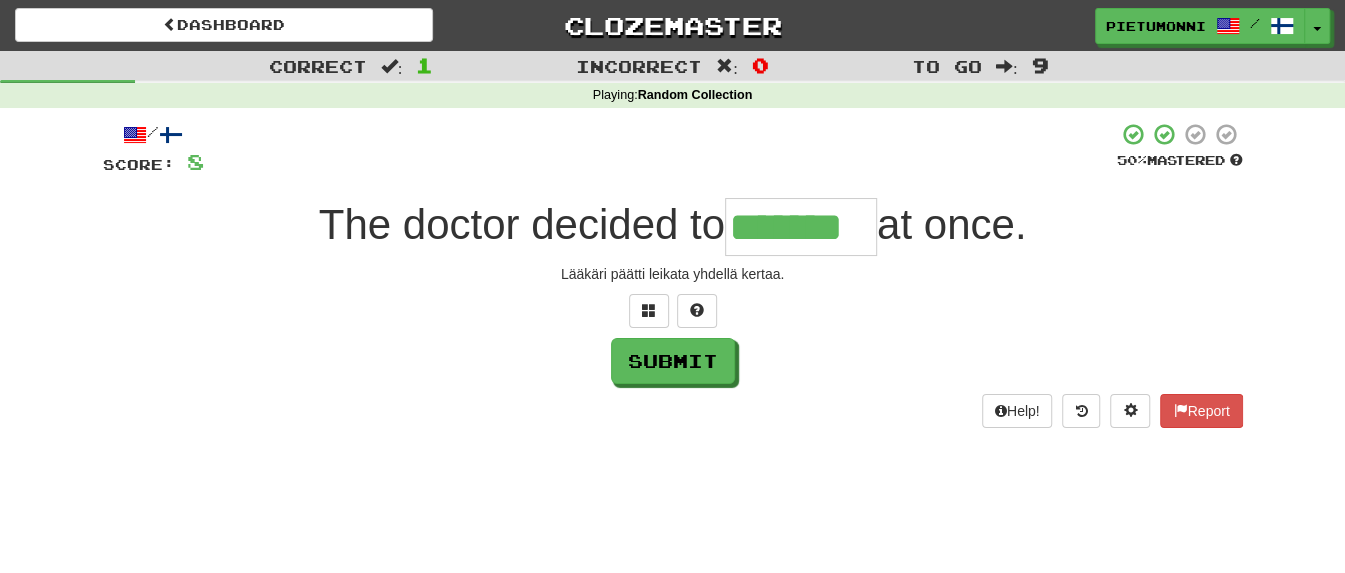 type on "*******" 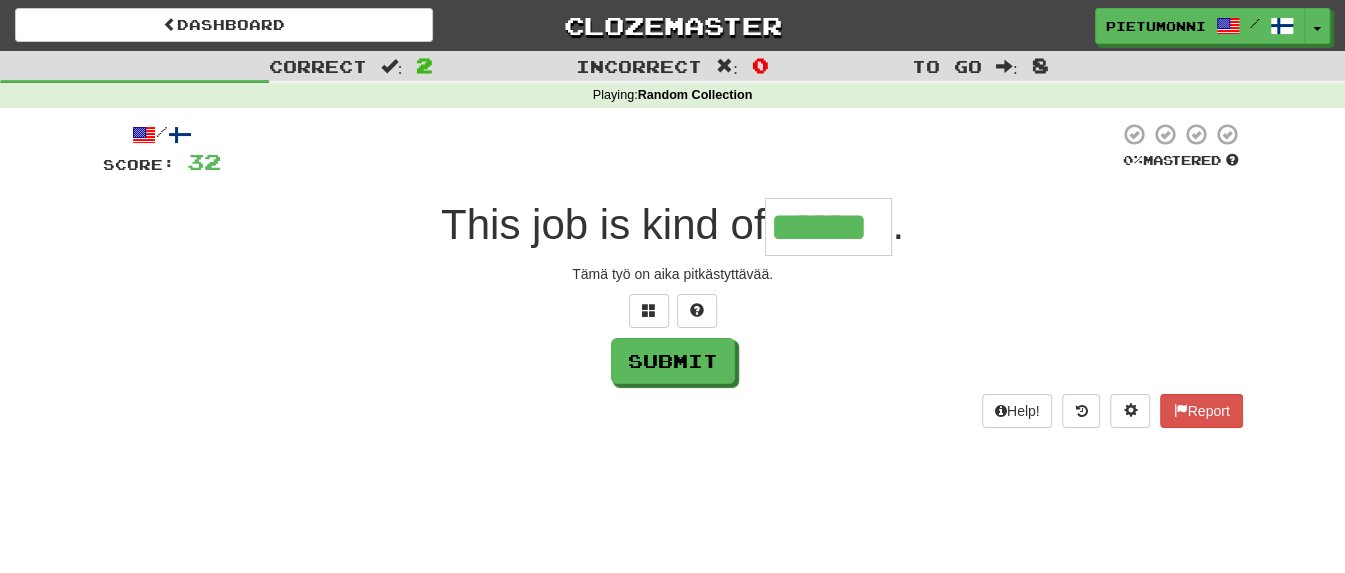 type on "******" 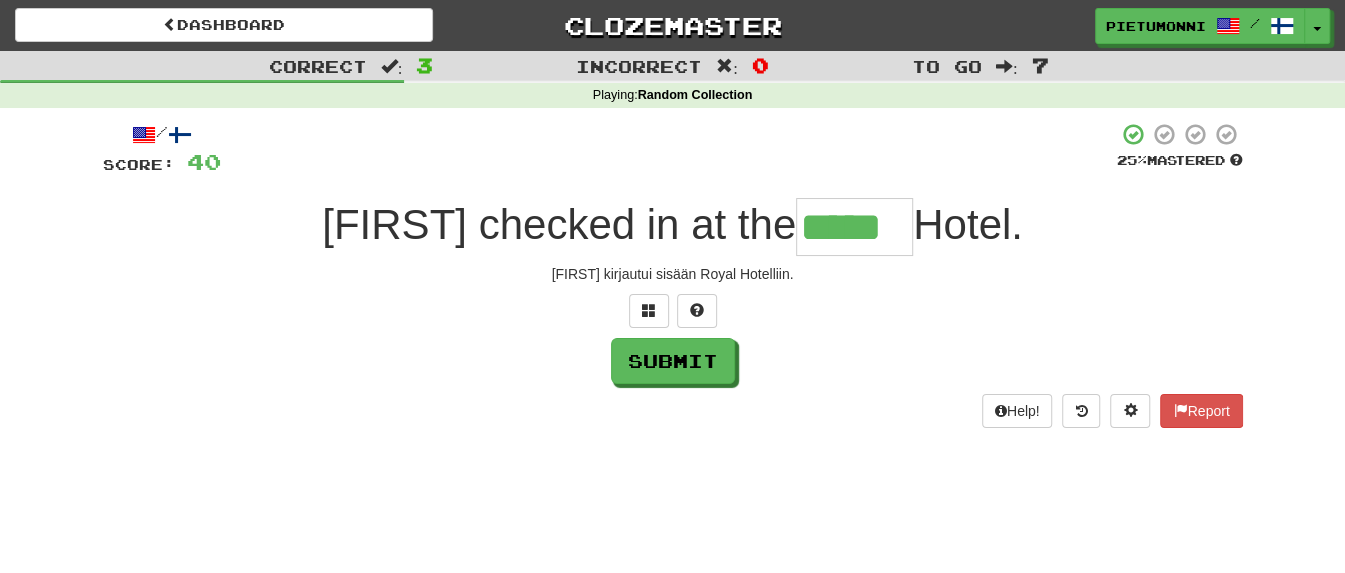 type on "*****" 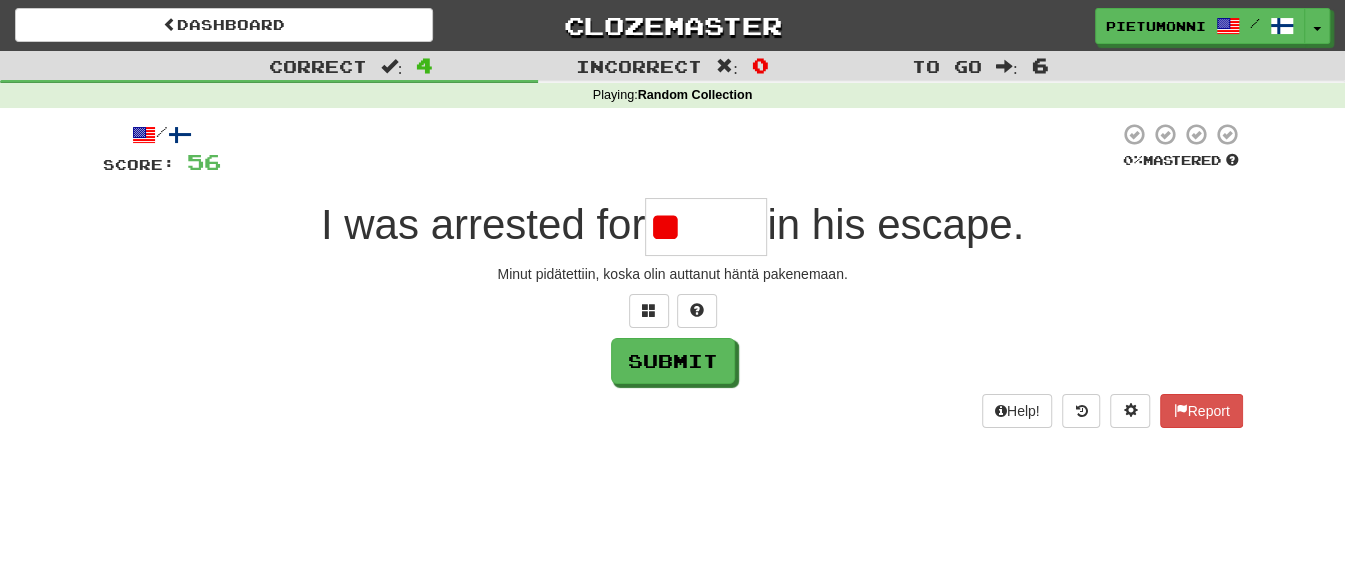 type on "*" 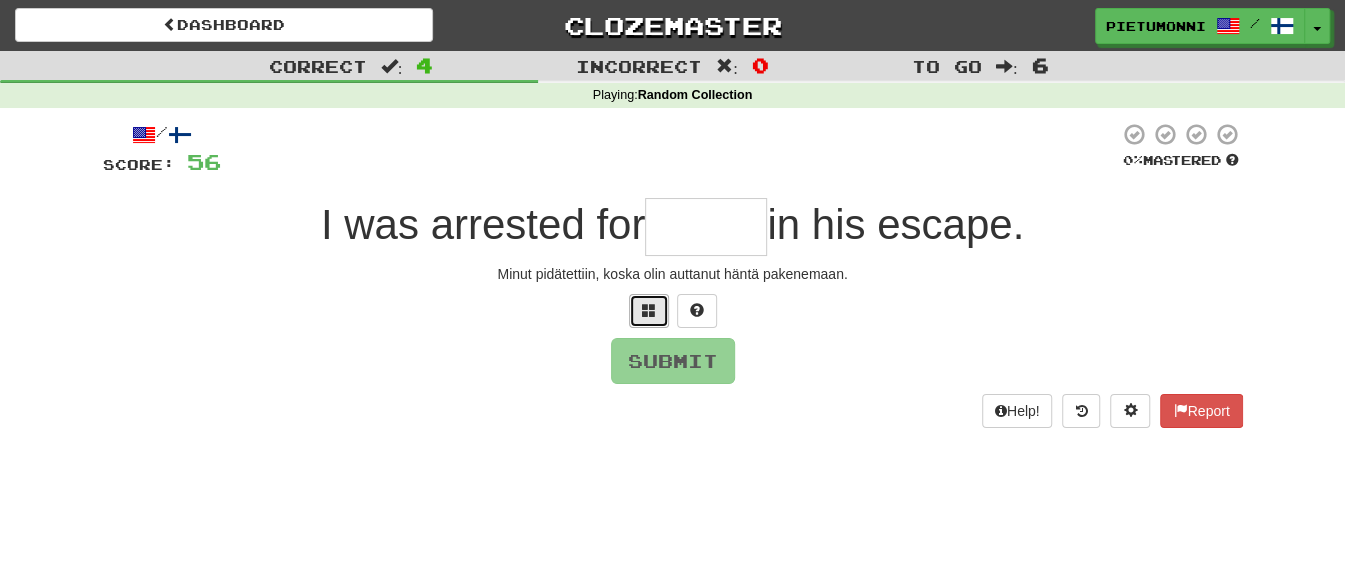 click at bounding box center (649, 311) 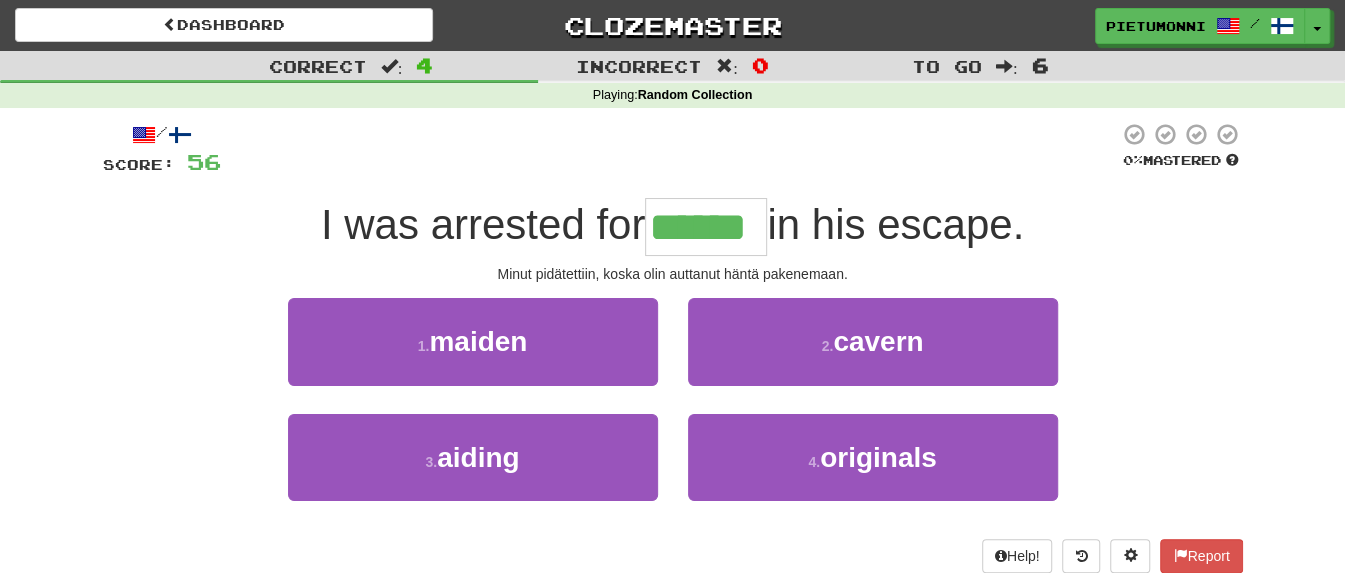 type on "******" 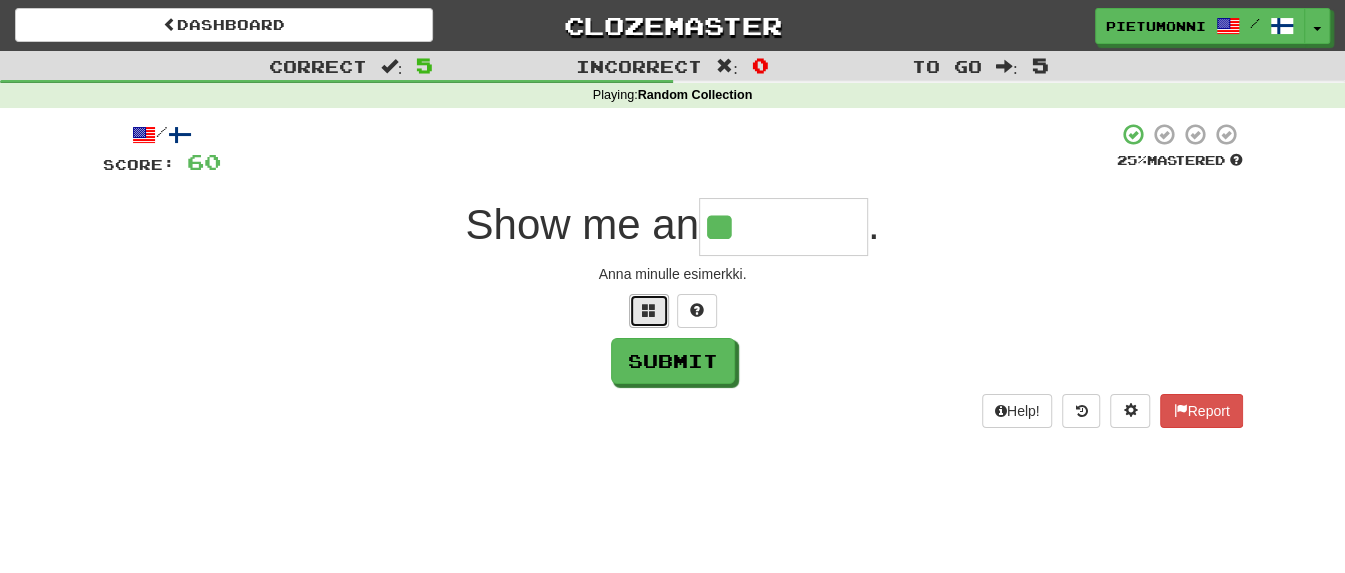 click at bounding box center (649, 310) 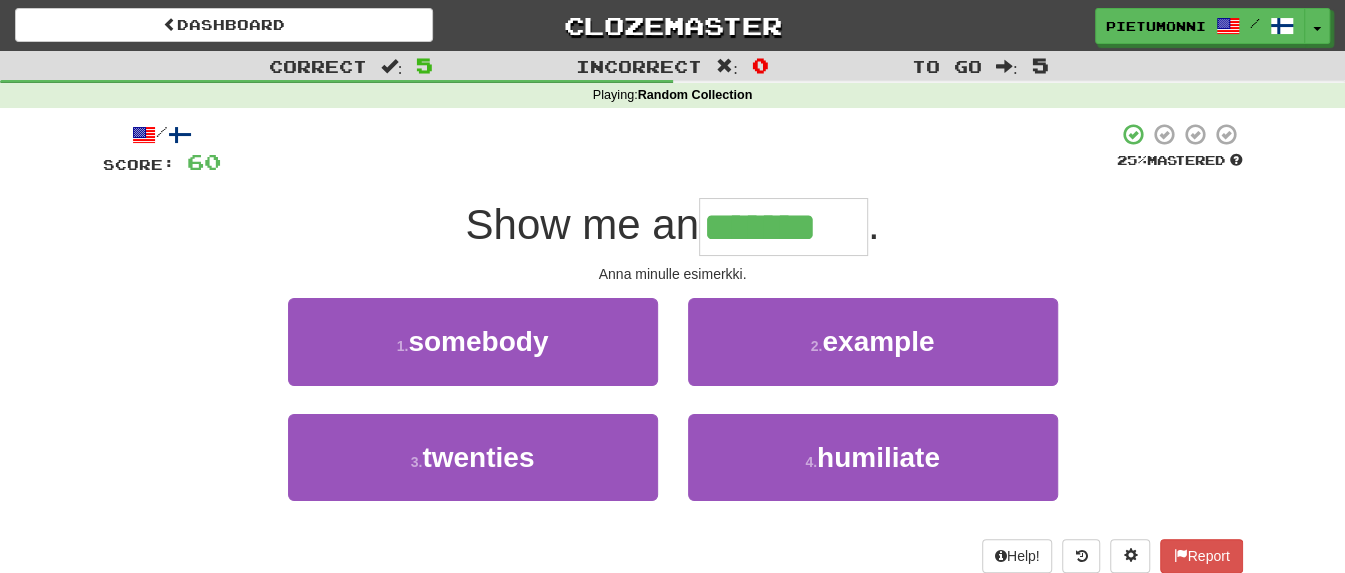 type on "*******" 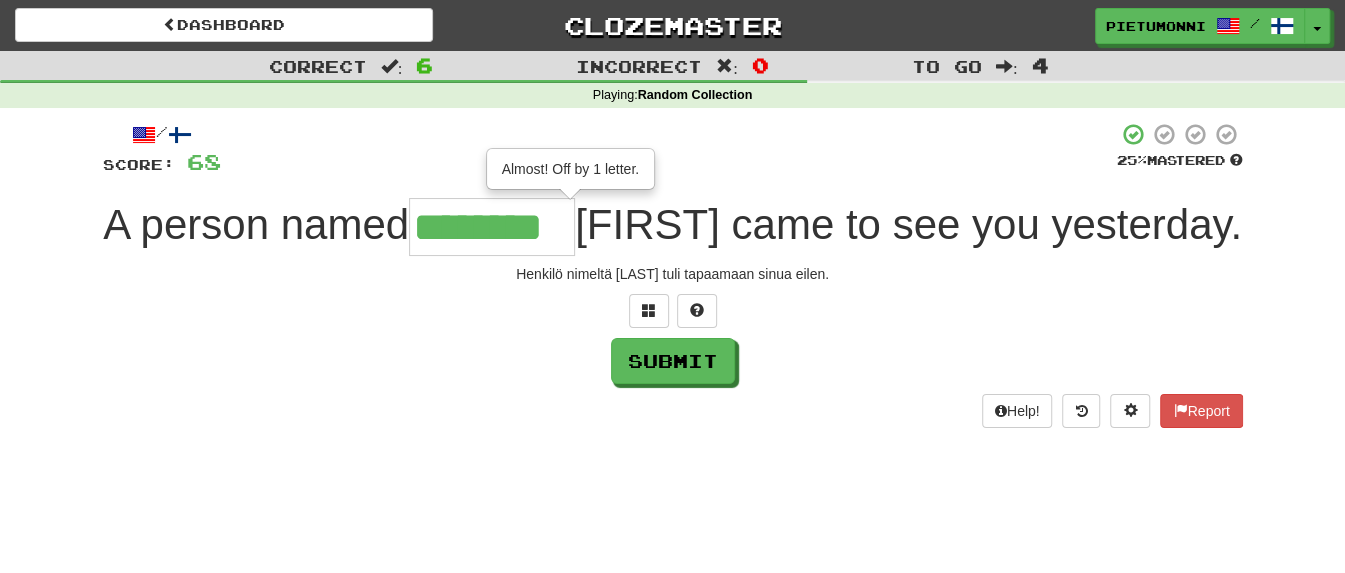 type on "********" 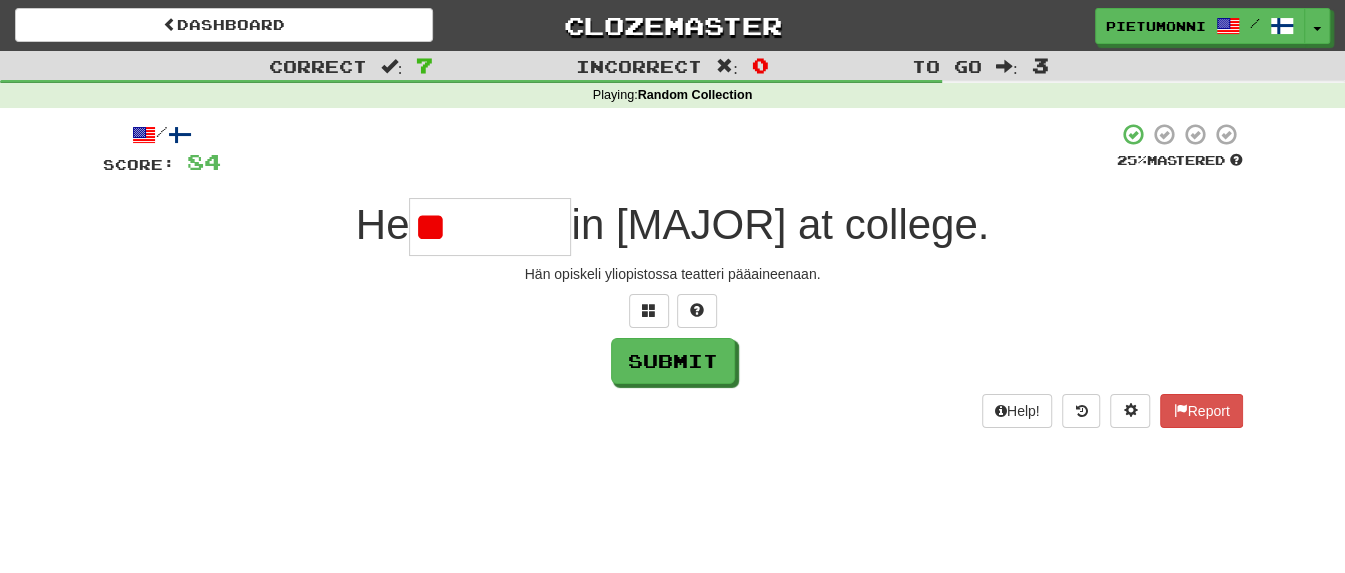 type on "*" 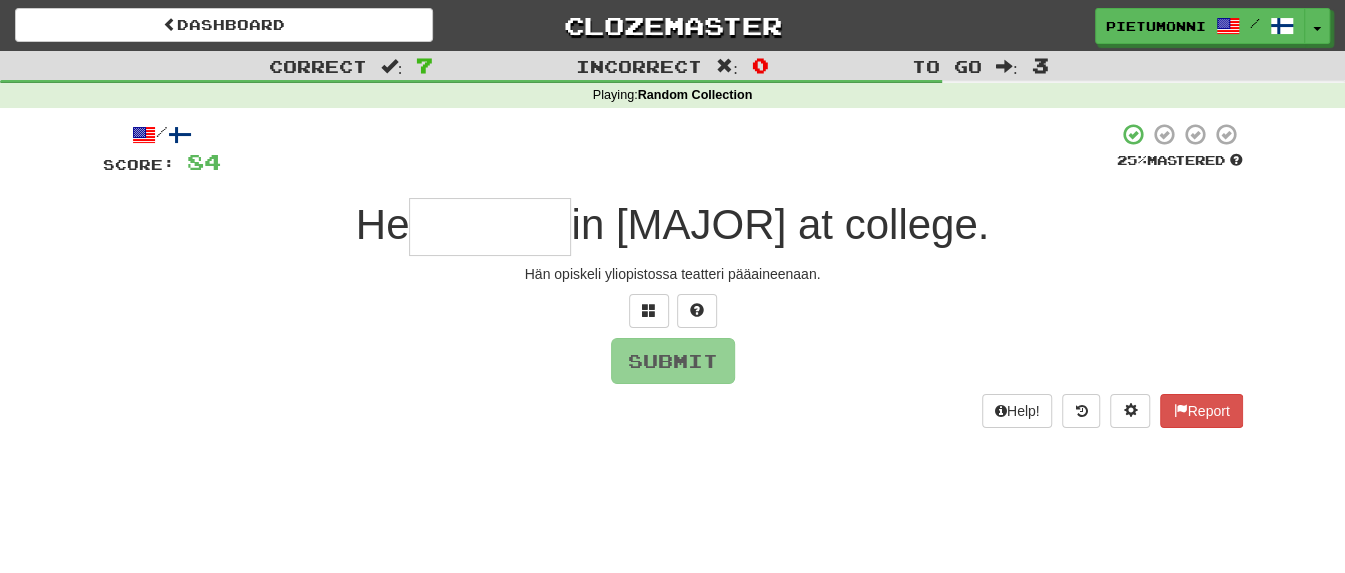 type on "*" 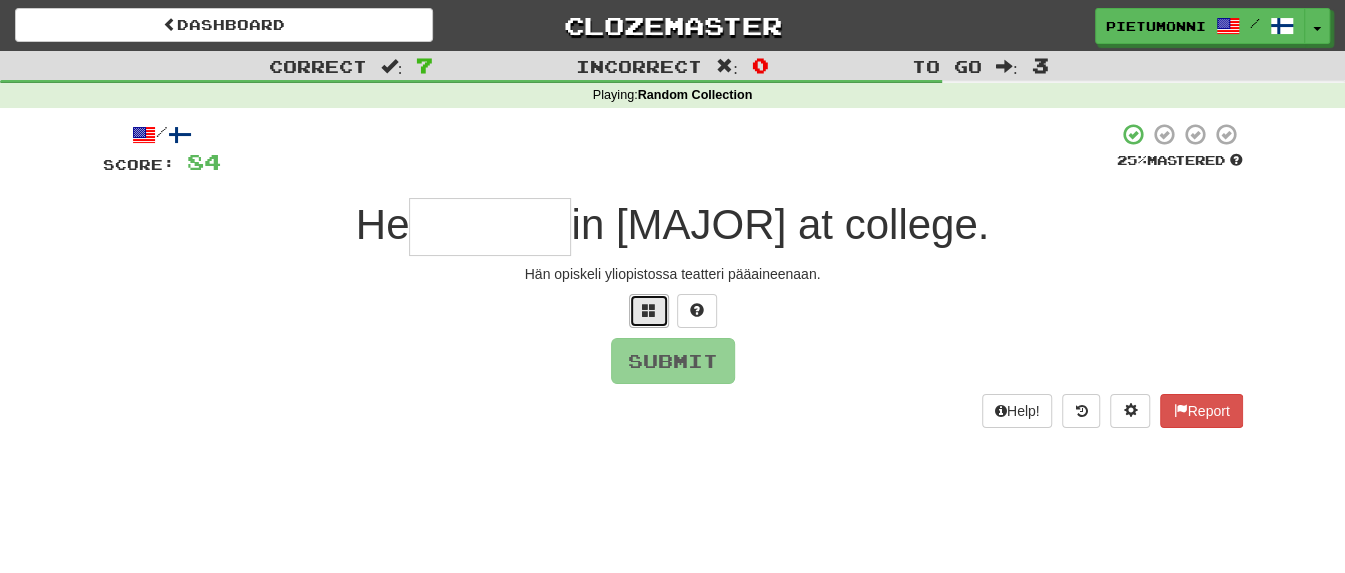 click at bounding box center (649, 310) 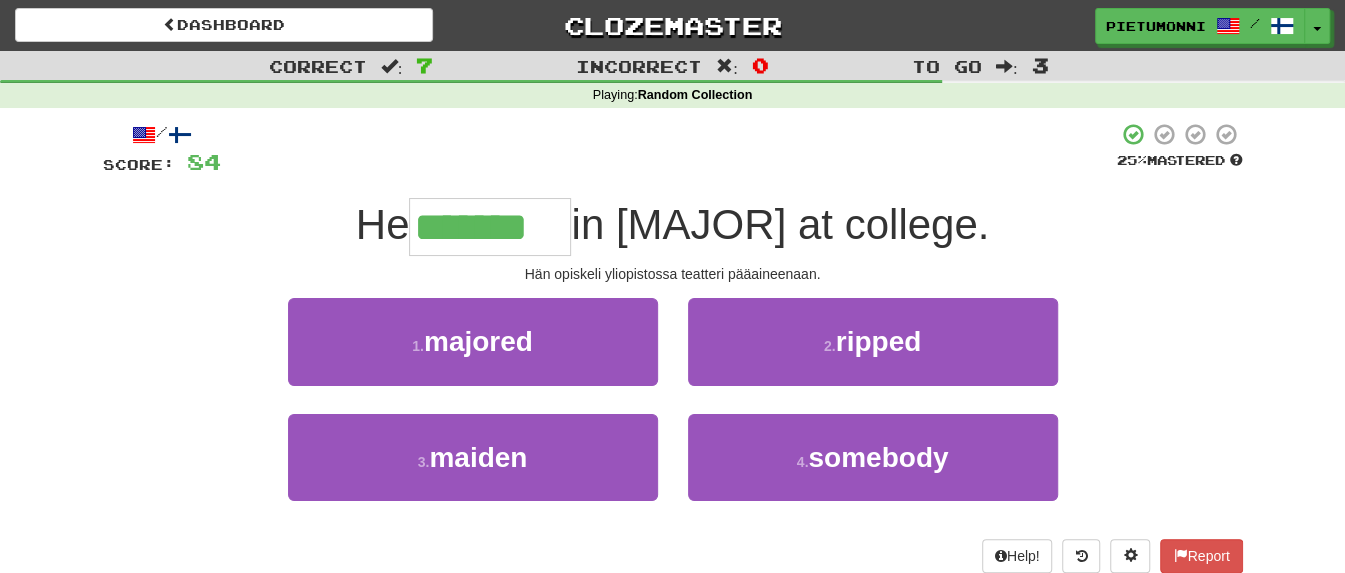 type on "*******" 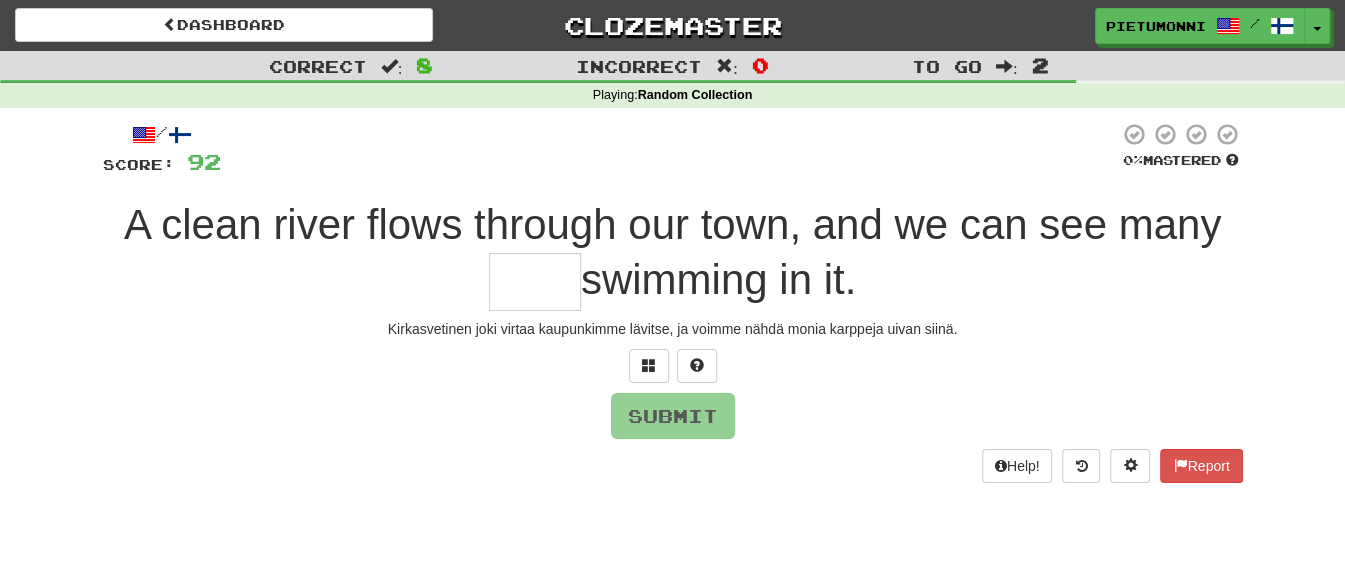 type on "*" 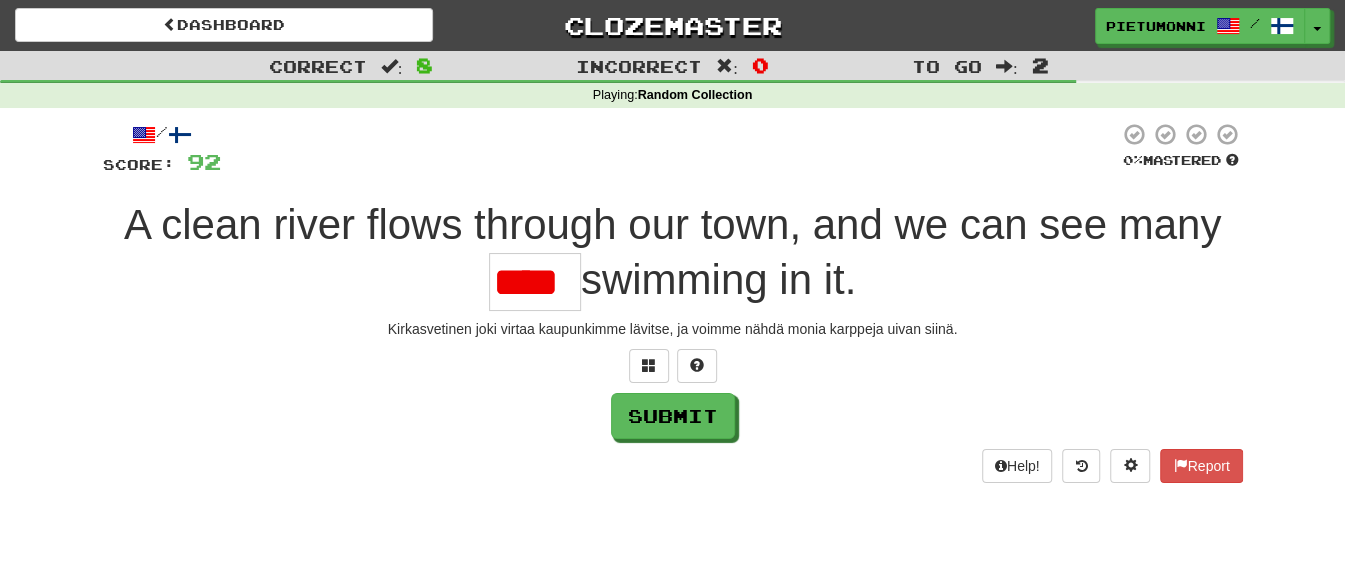 scroll, scrollTop: 0, scrollLeft: 0, axis: both 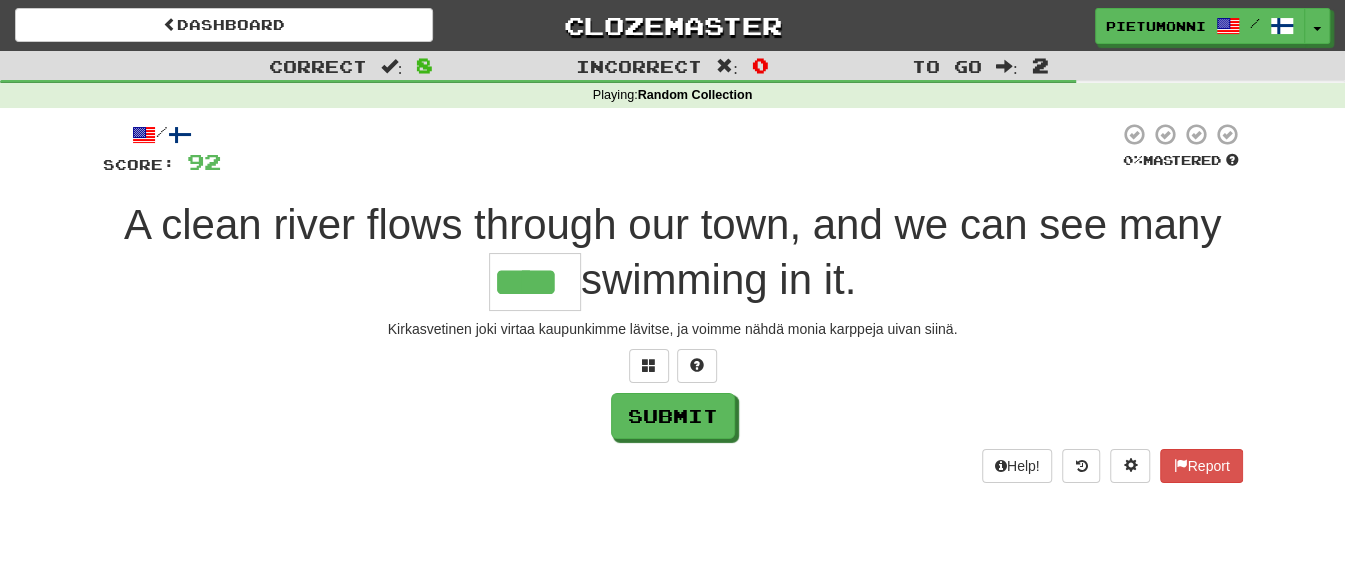 type on "****" 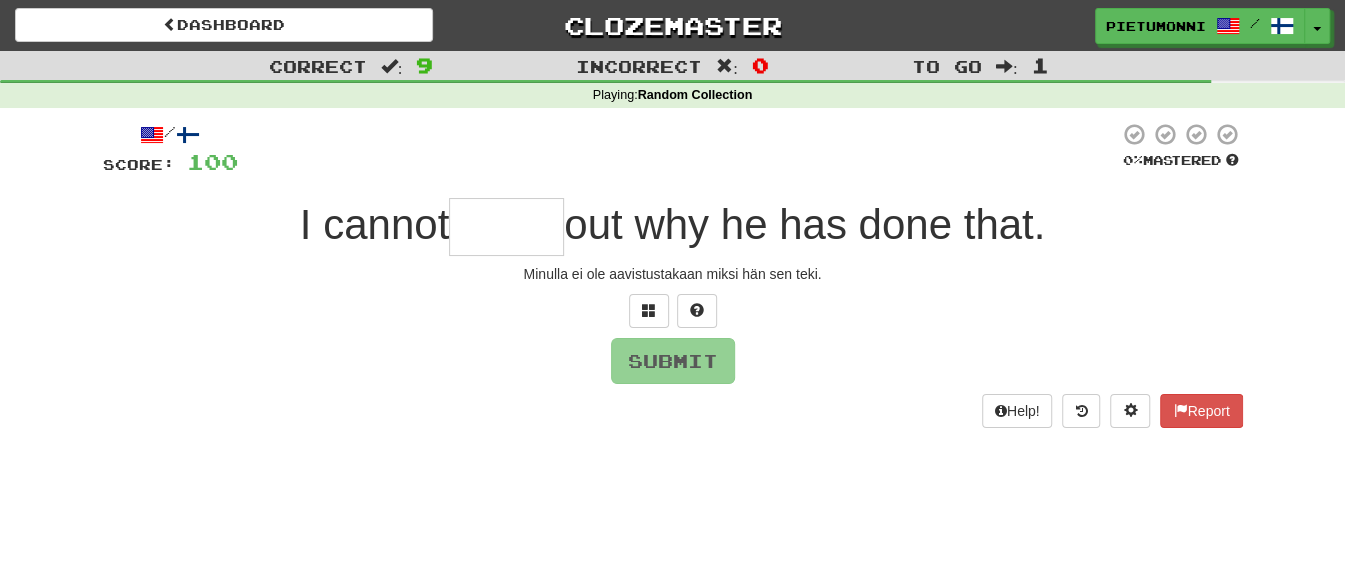 type on "*" 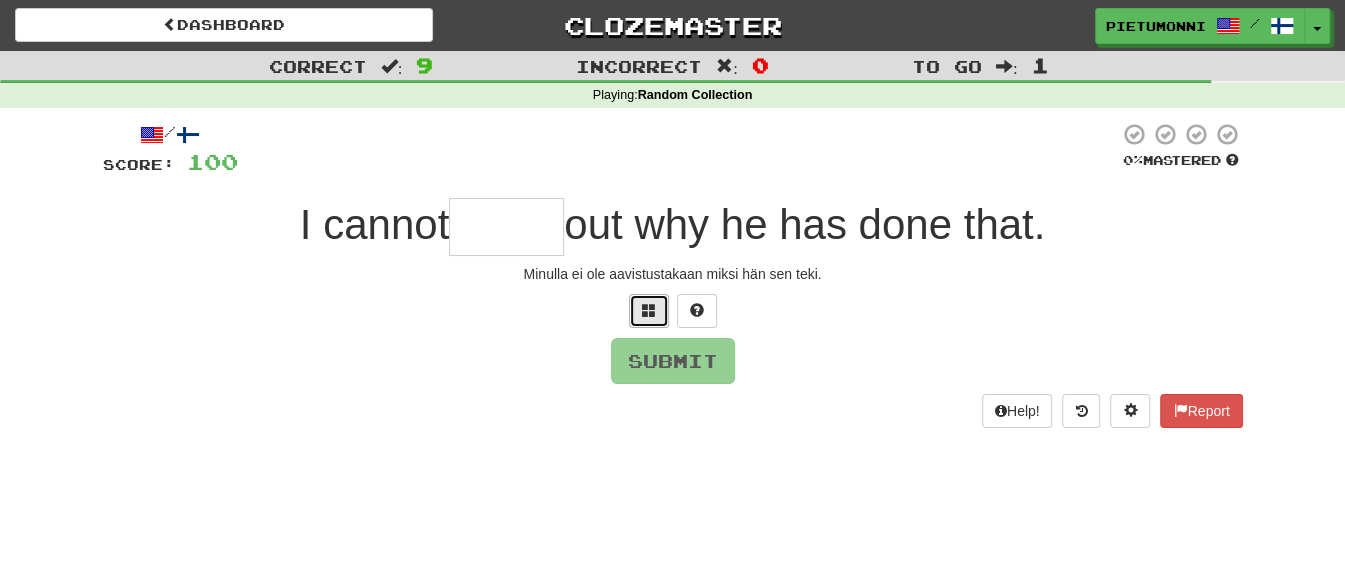 click at bounding box center (649, 311) 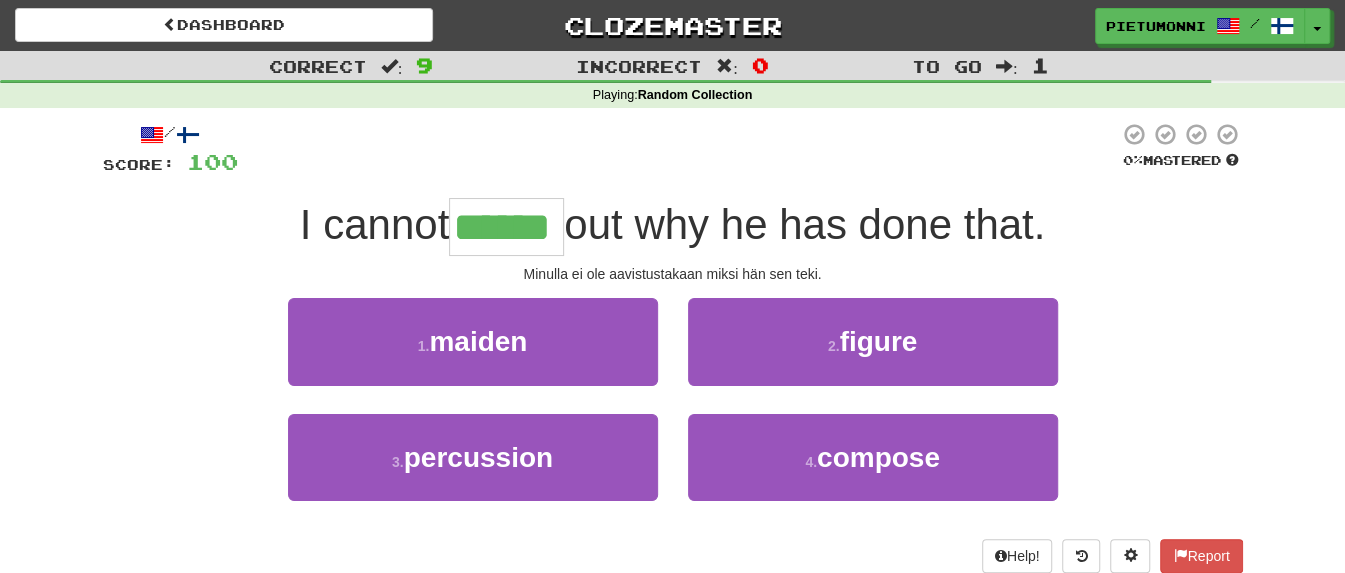 type on "******" 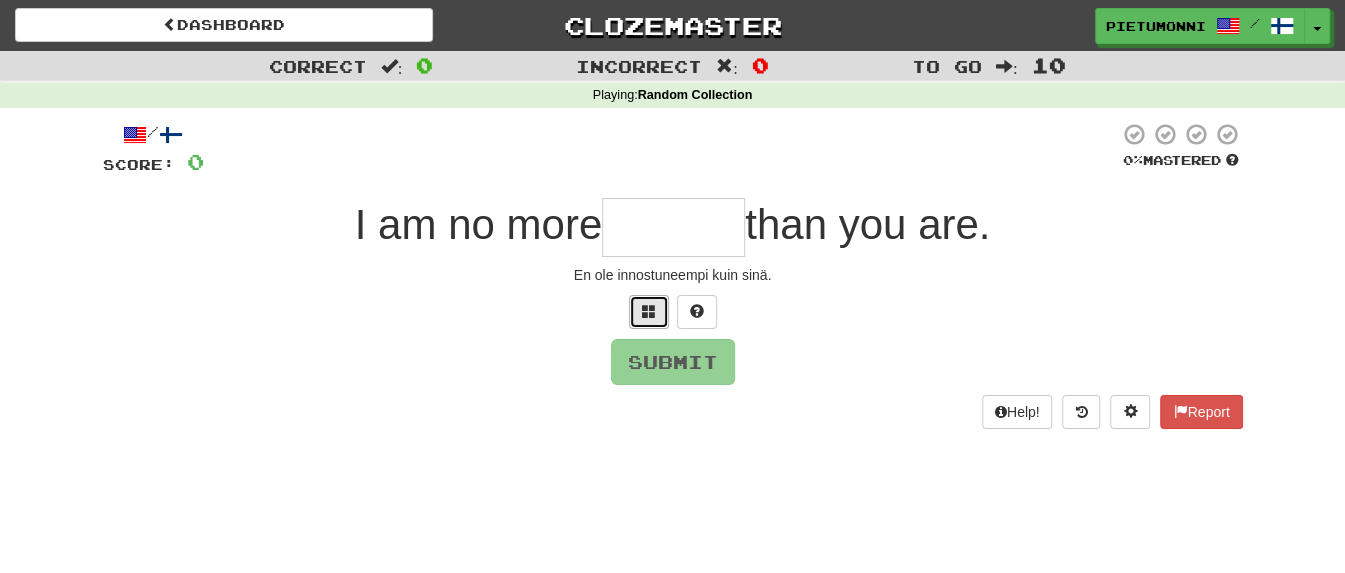 click at bounding box center (649, 311) 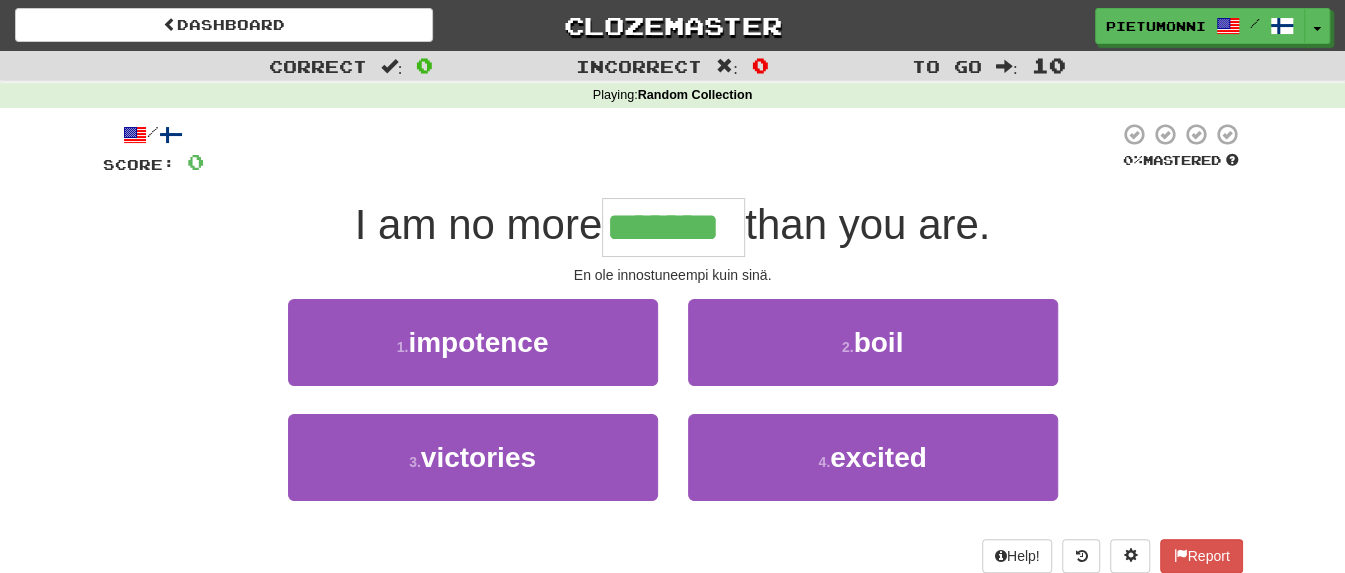 type on "*******" 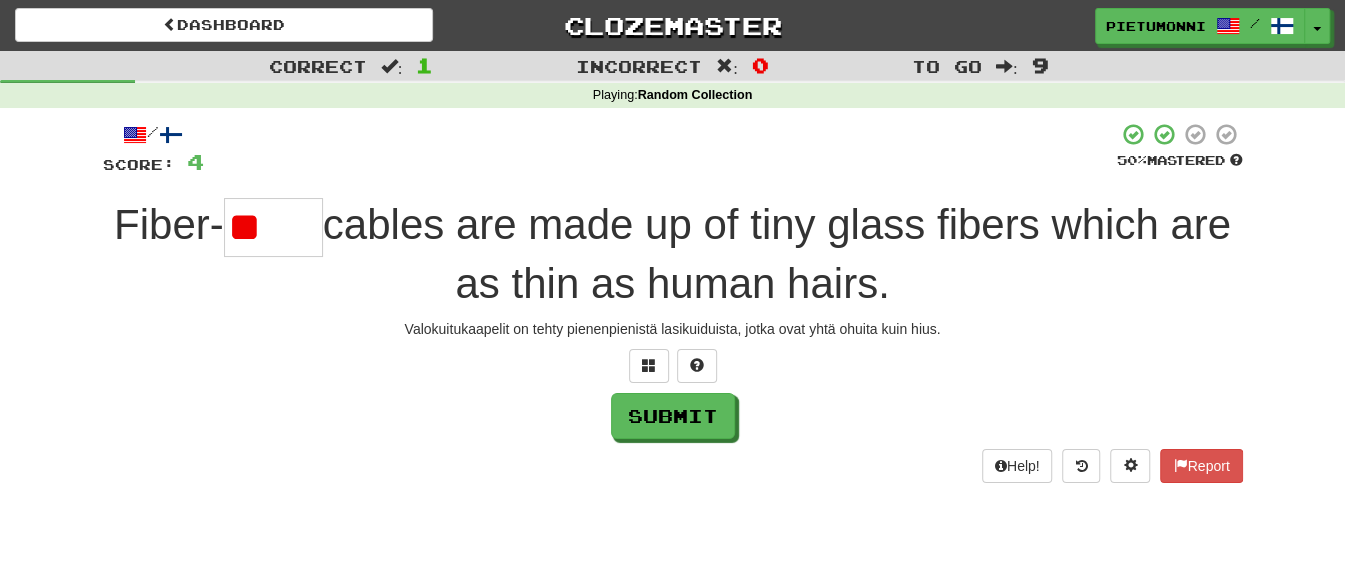 type on "*" 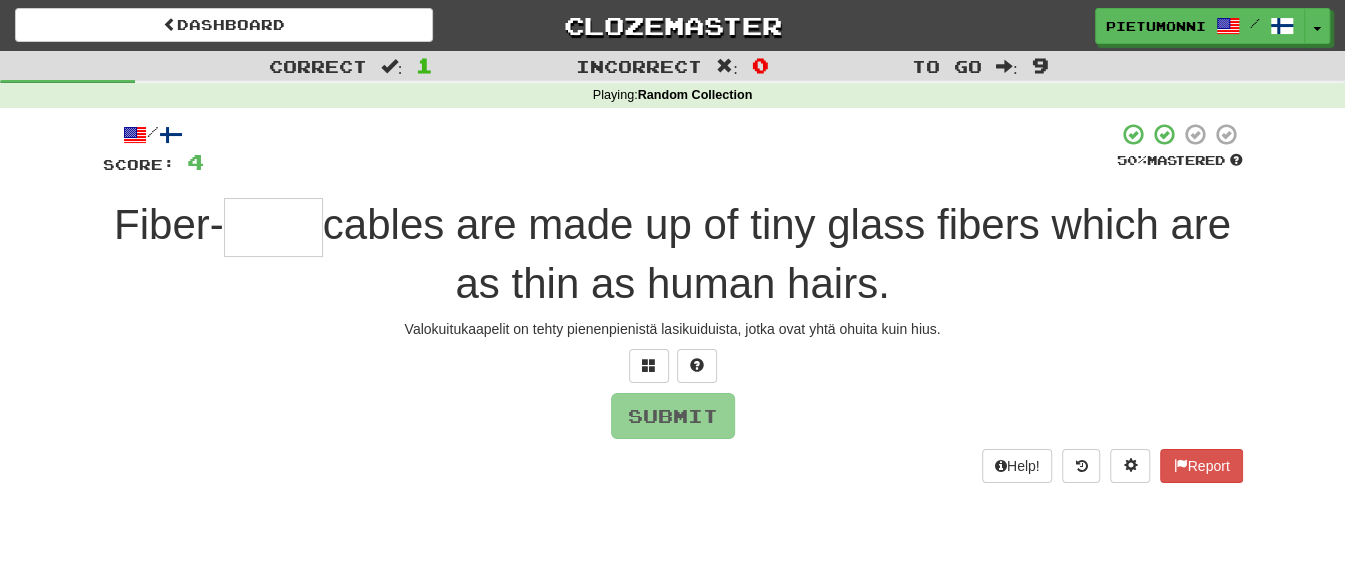 type on "*" 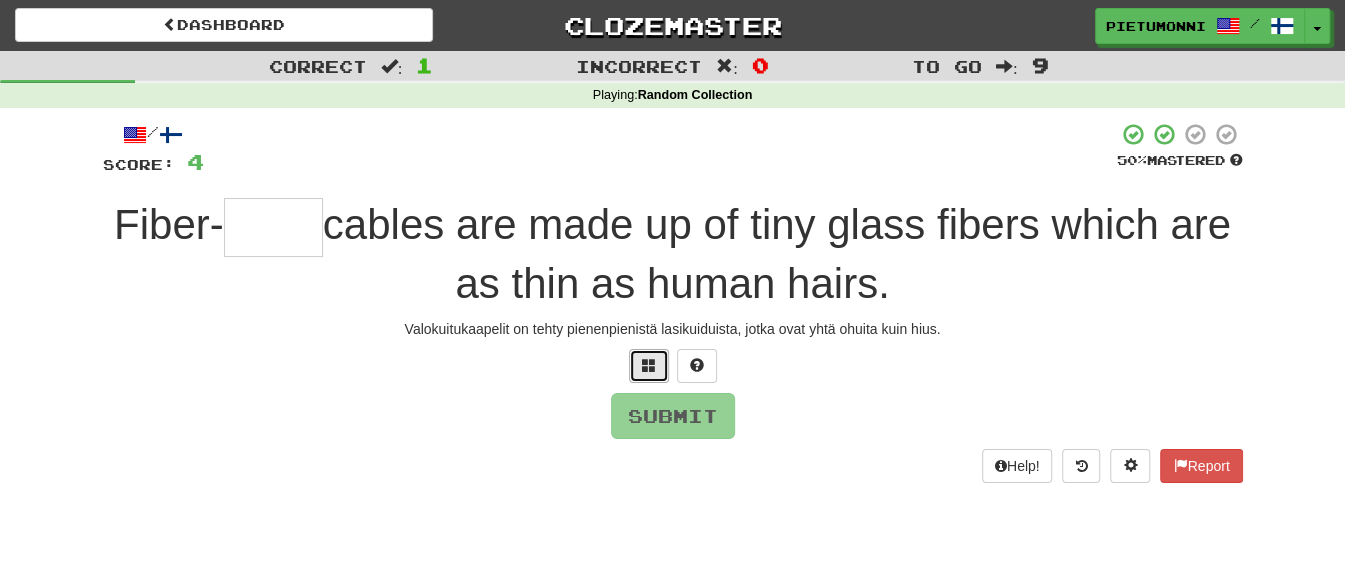 click at bounding box center [649, 365] 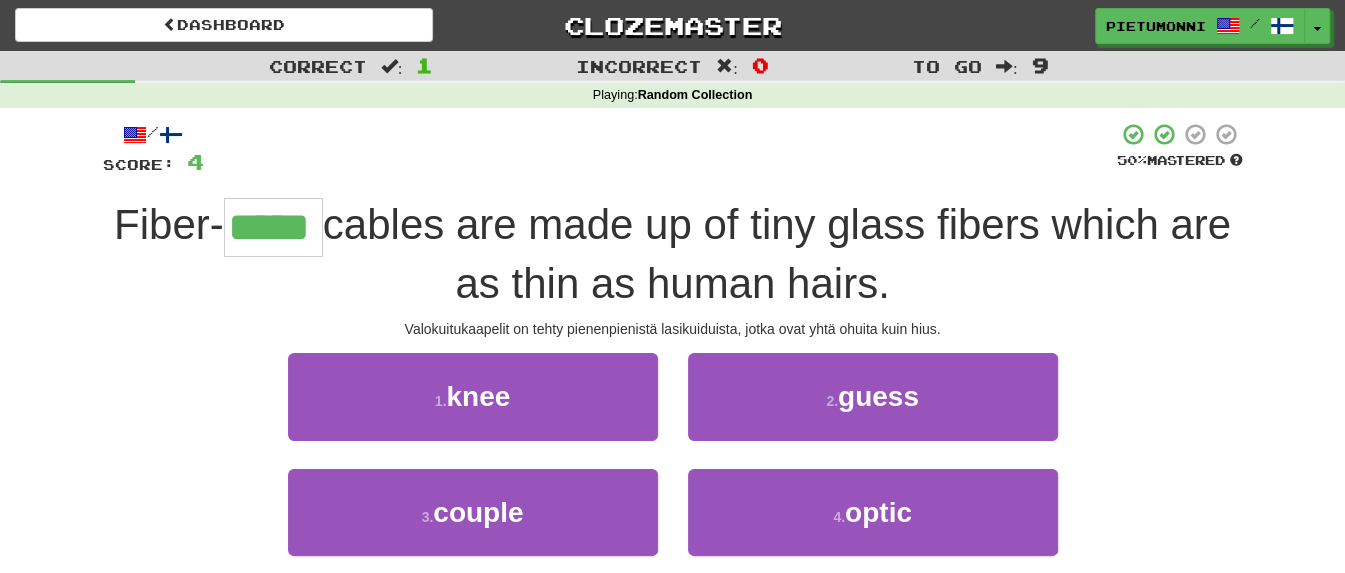 type on "*****" 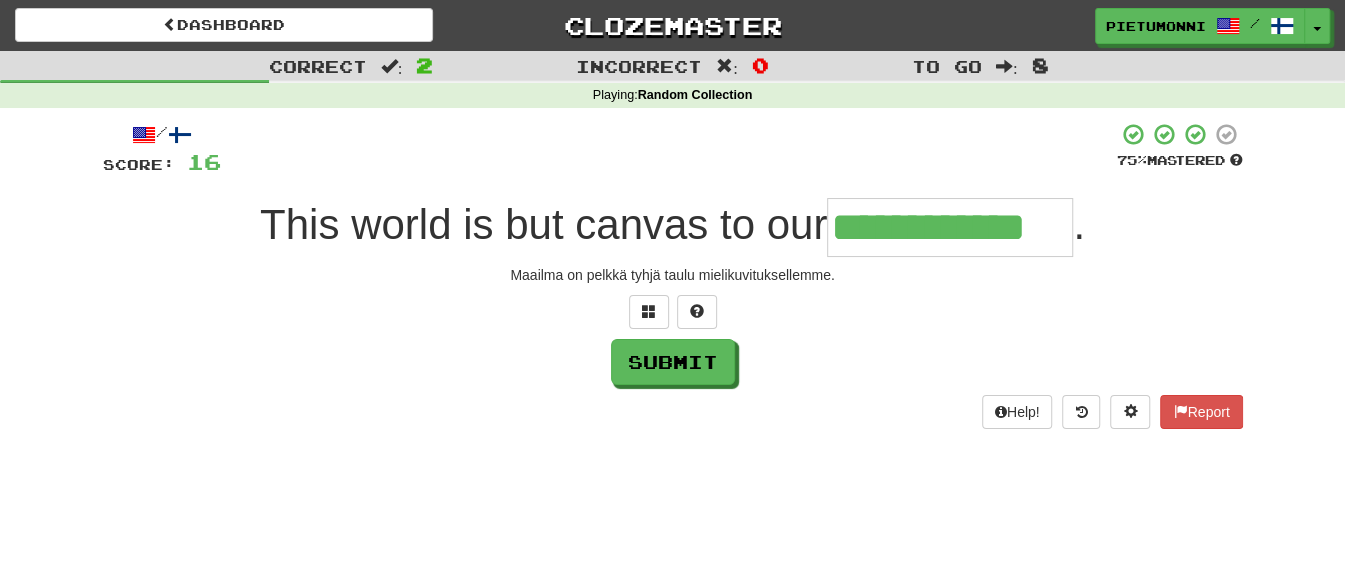 type on "**********" 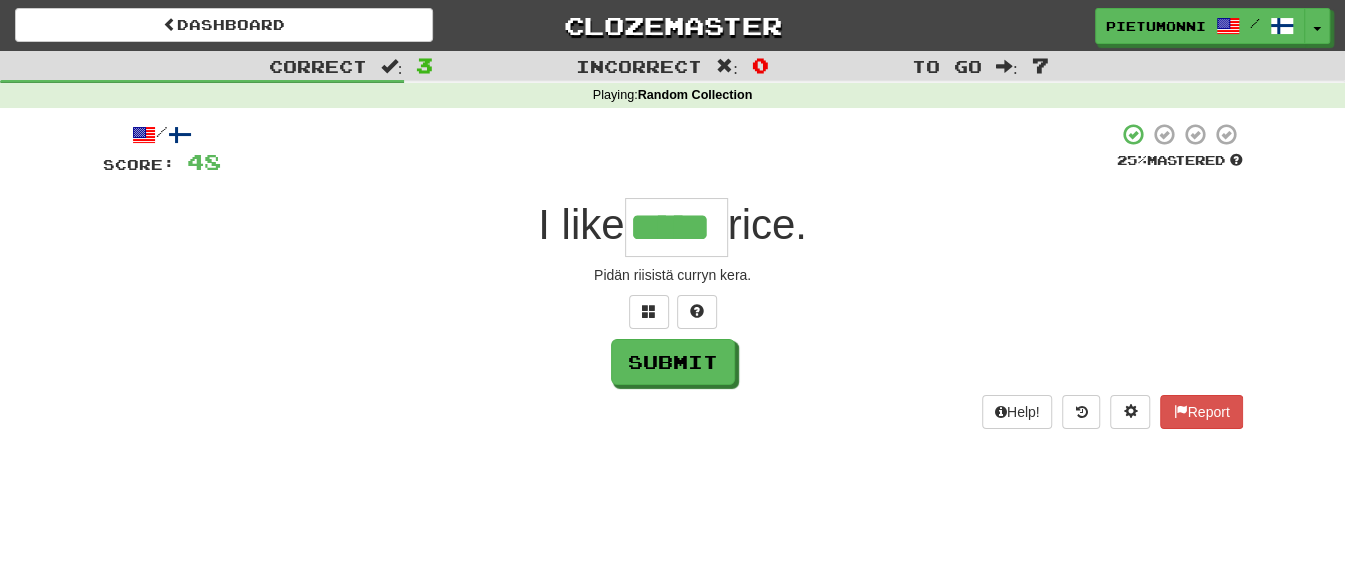 type on "*****" 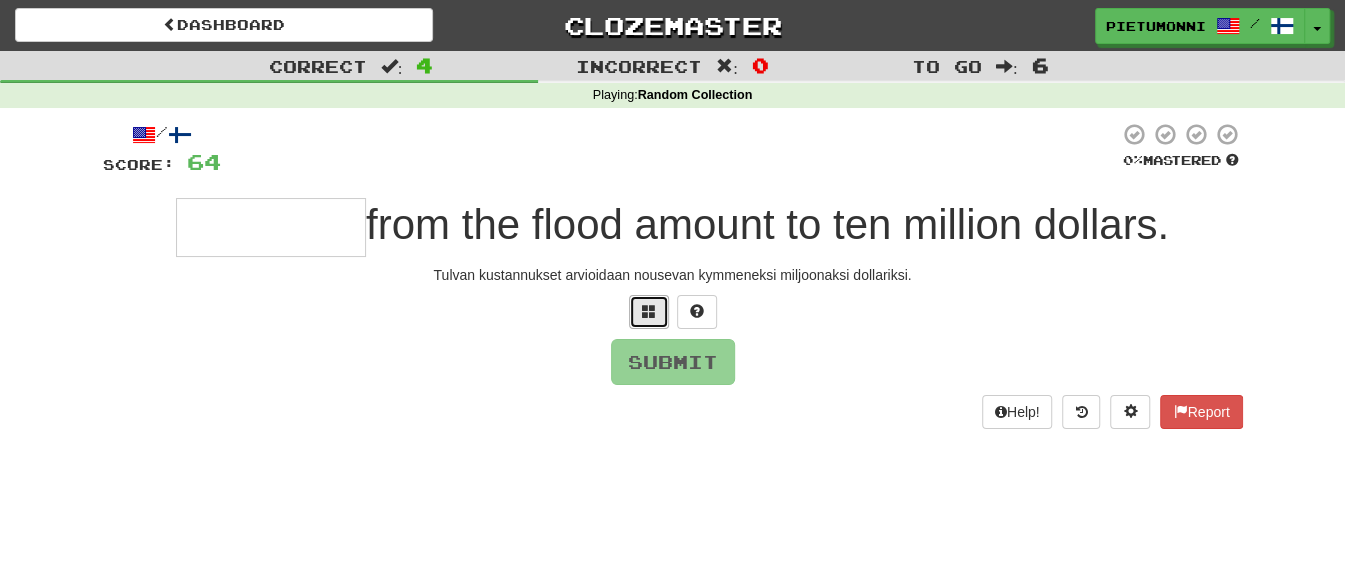 click at bounding box center (649, 311) 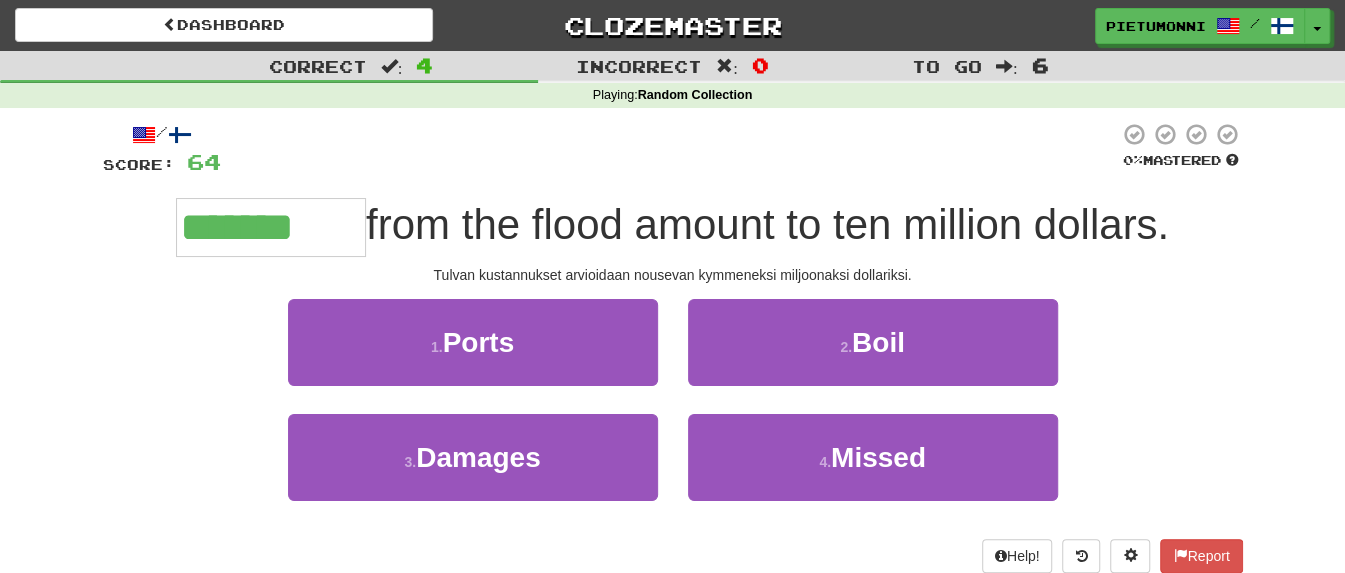 type on "*******" 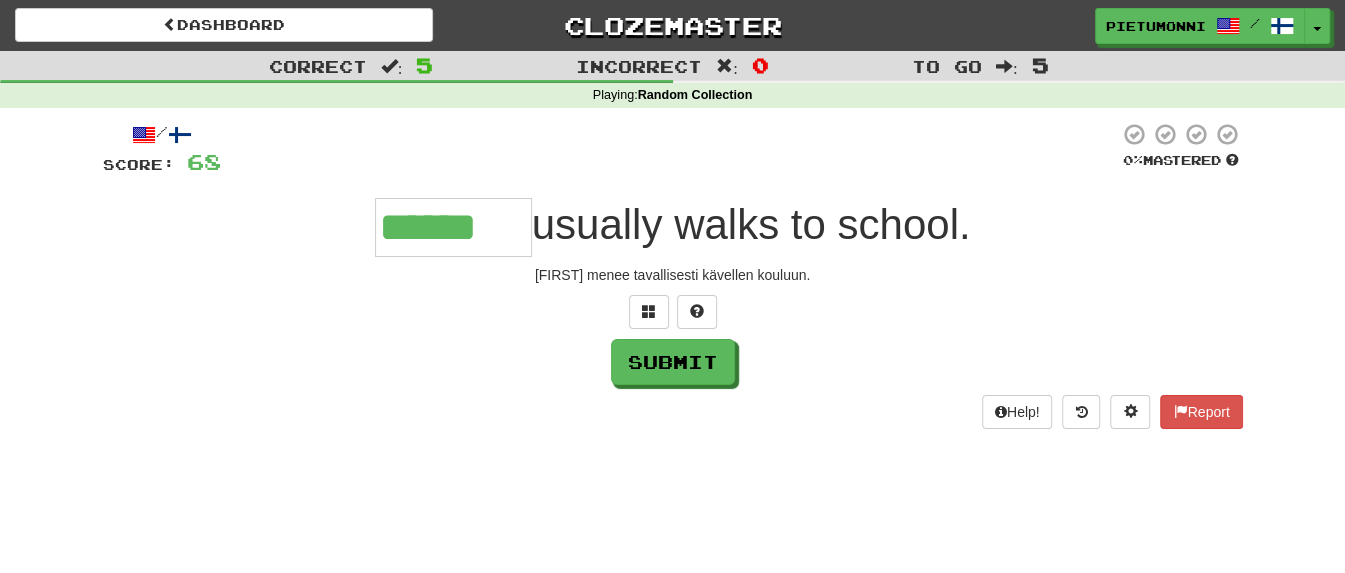 type on "******" 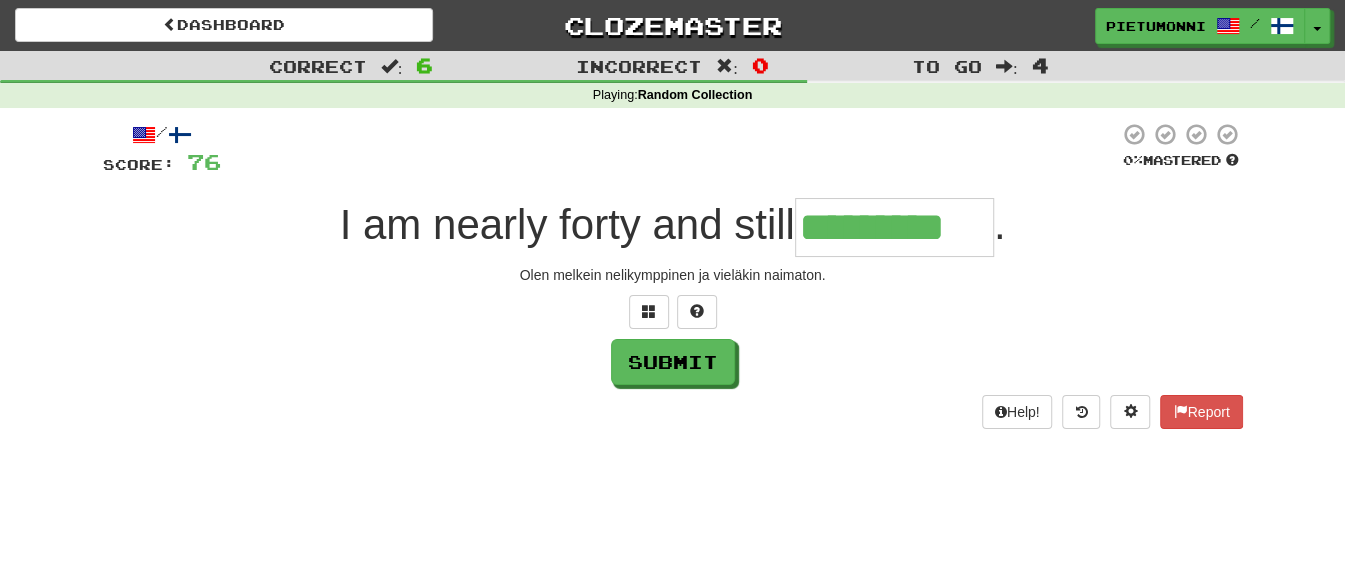 type on "*********" 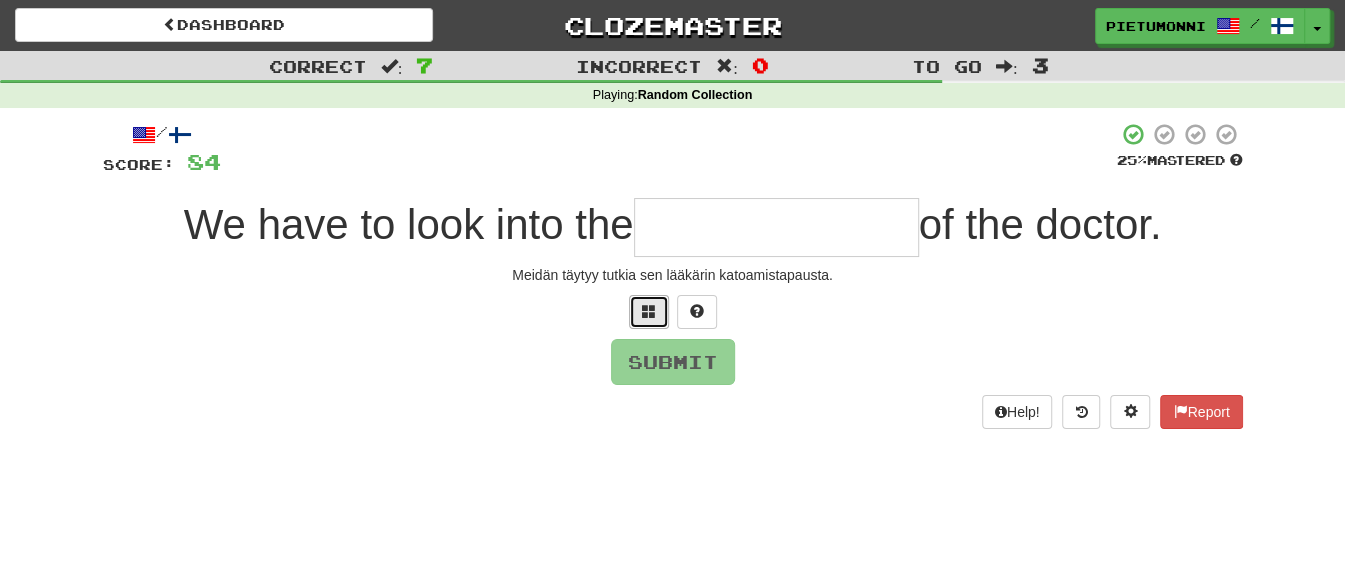 click at bounding box center (649, 312) 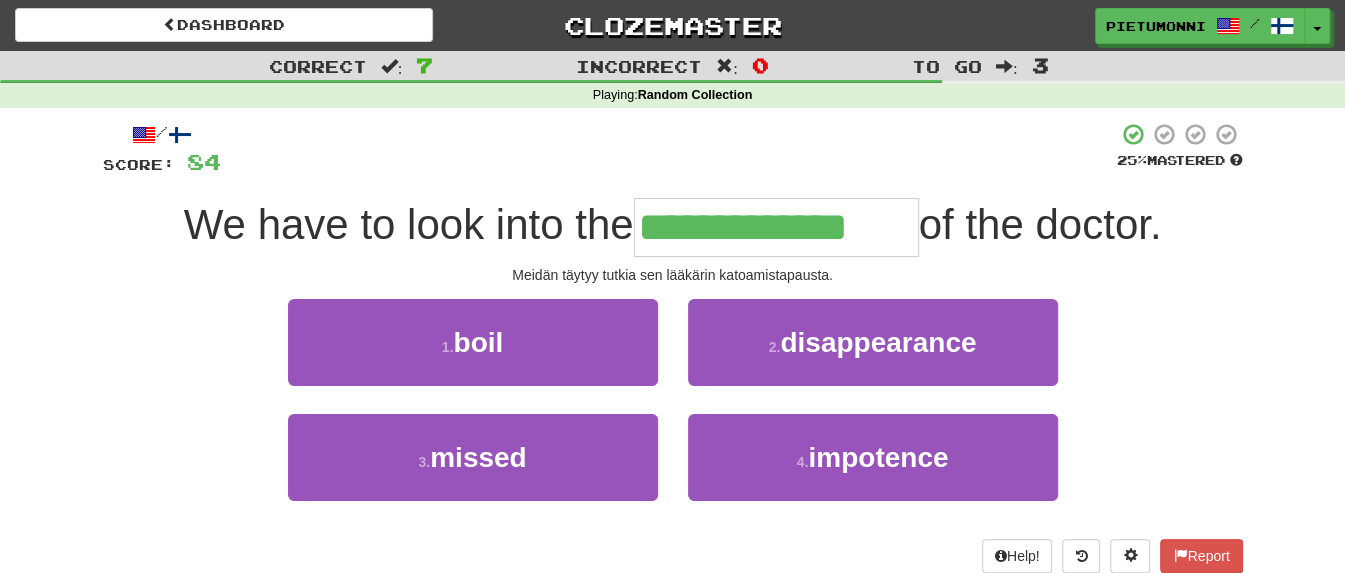type on "**********" 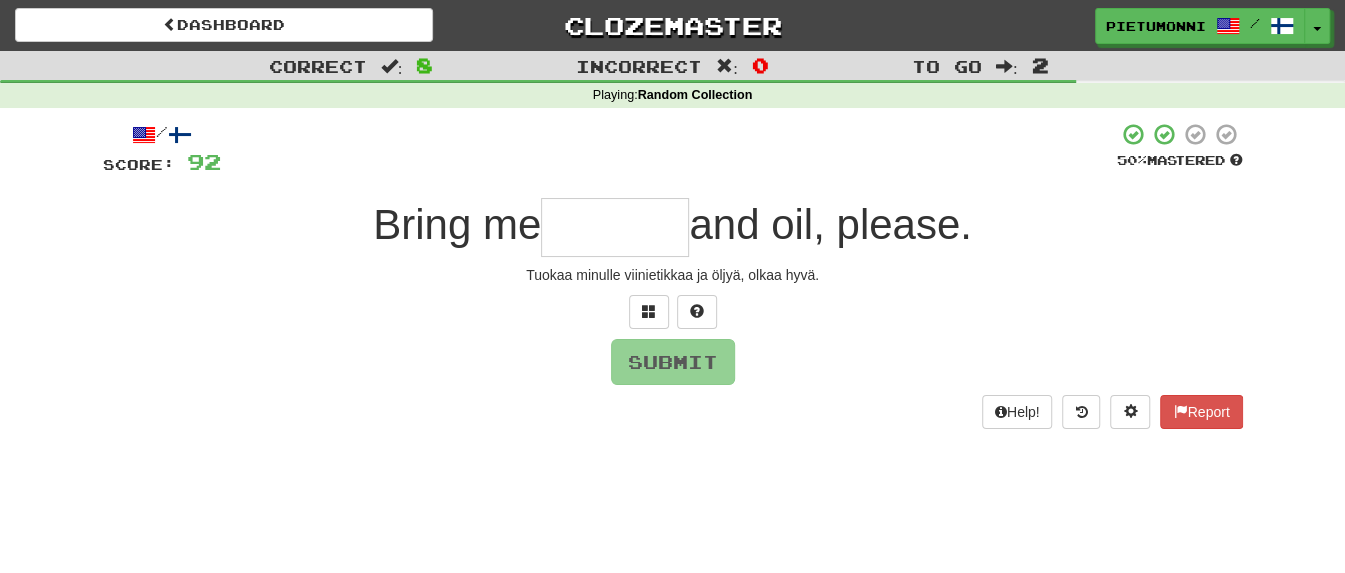 type on "*" 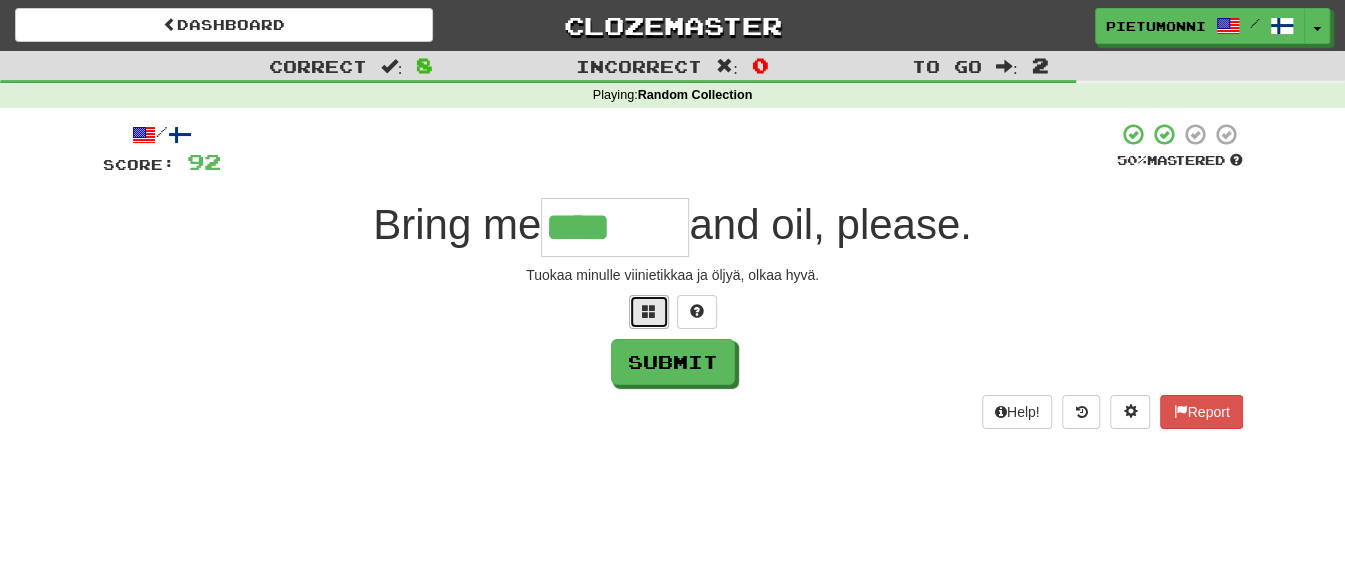 click at bounding box center (649, 311) 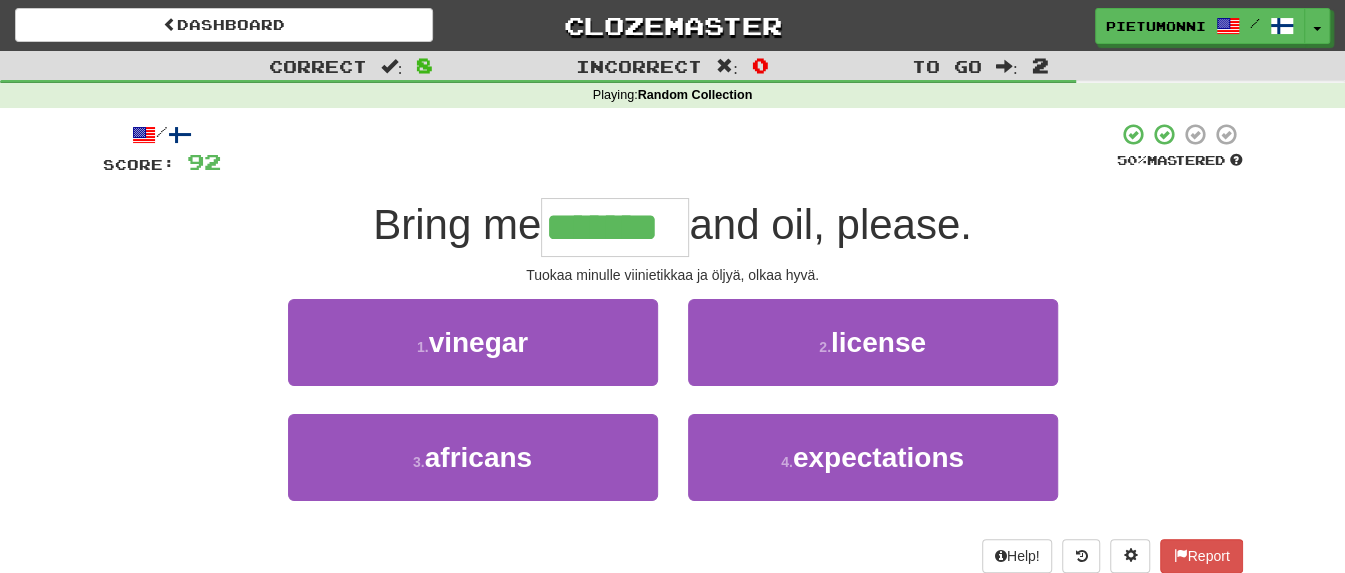 type on "*******" 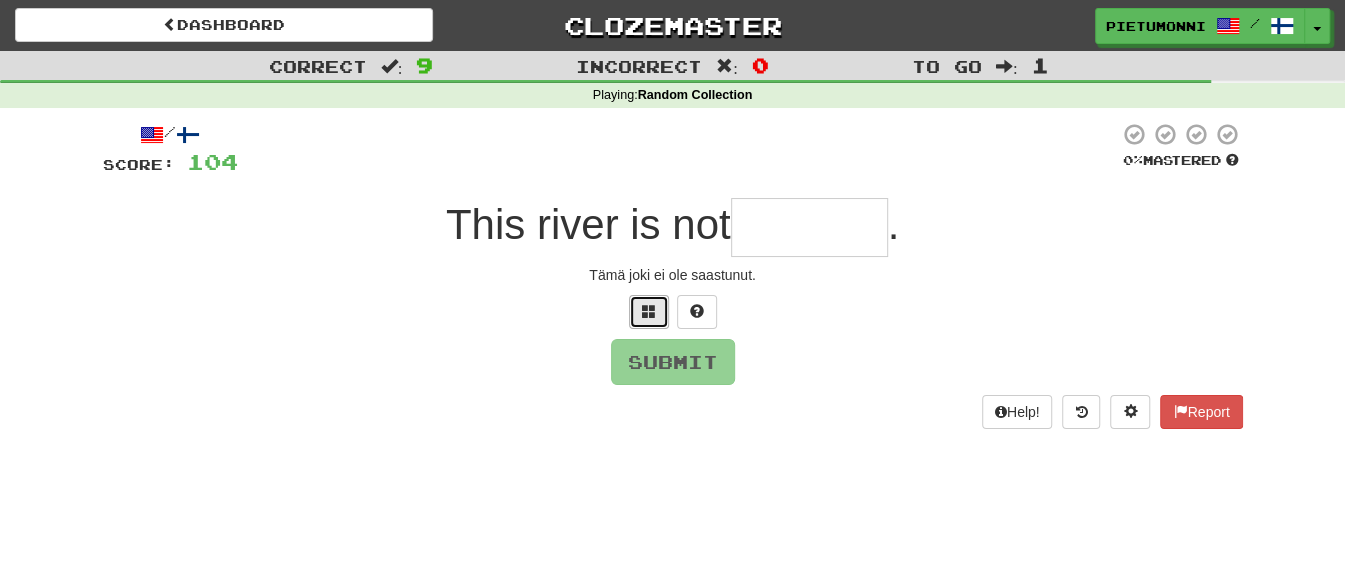 click at bounding box center [649, 312] 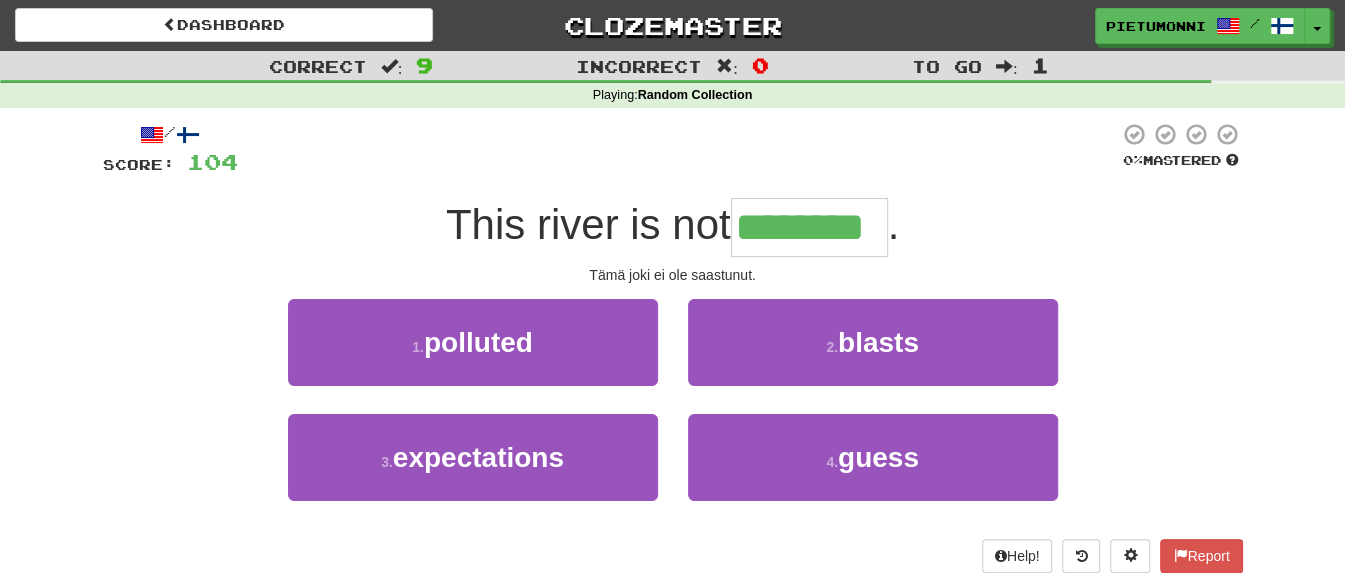 type on "********" 